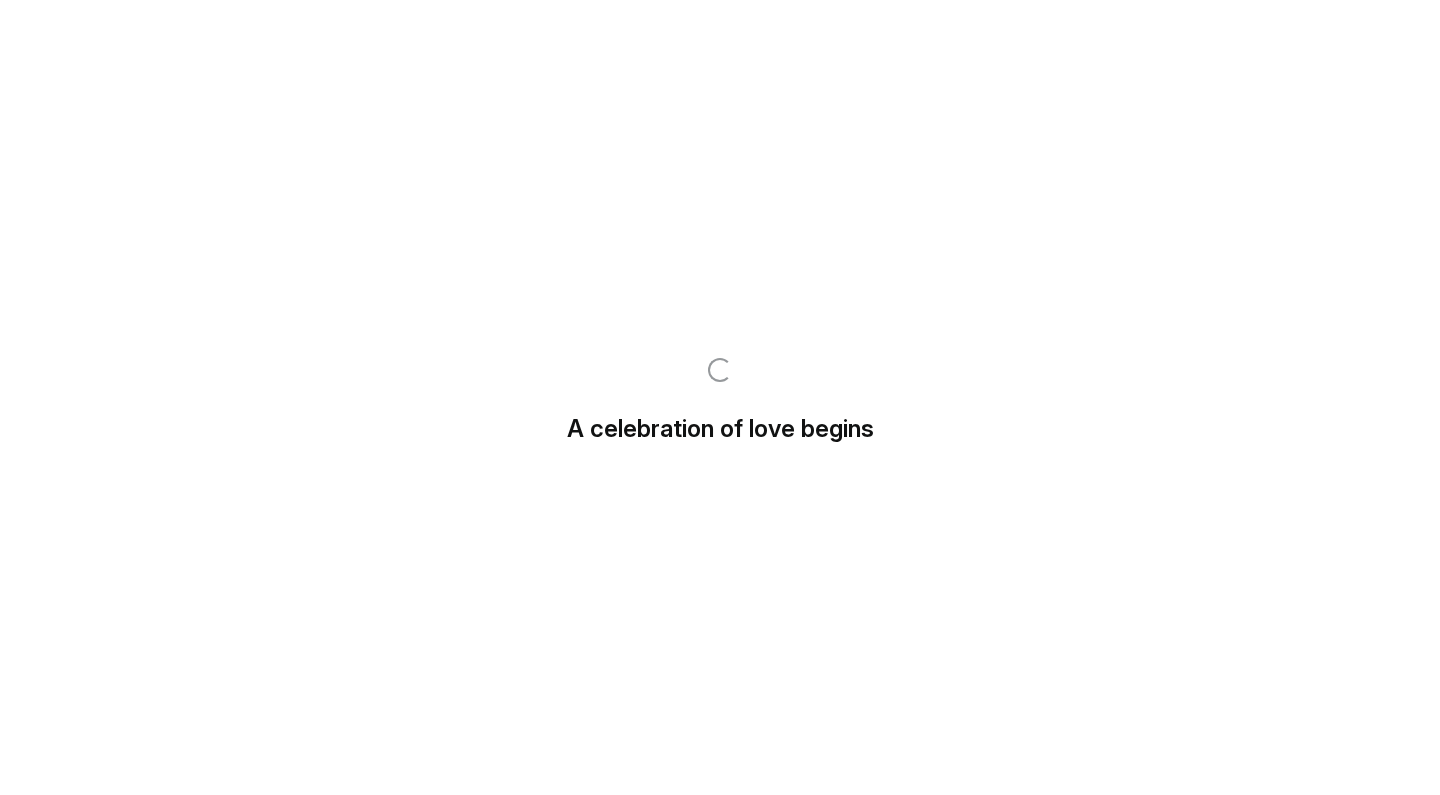 scroll, scrollTop: 0, scrollLeft: 0, axis: both 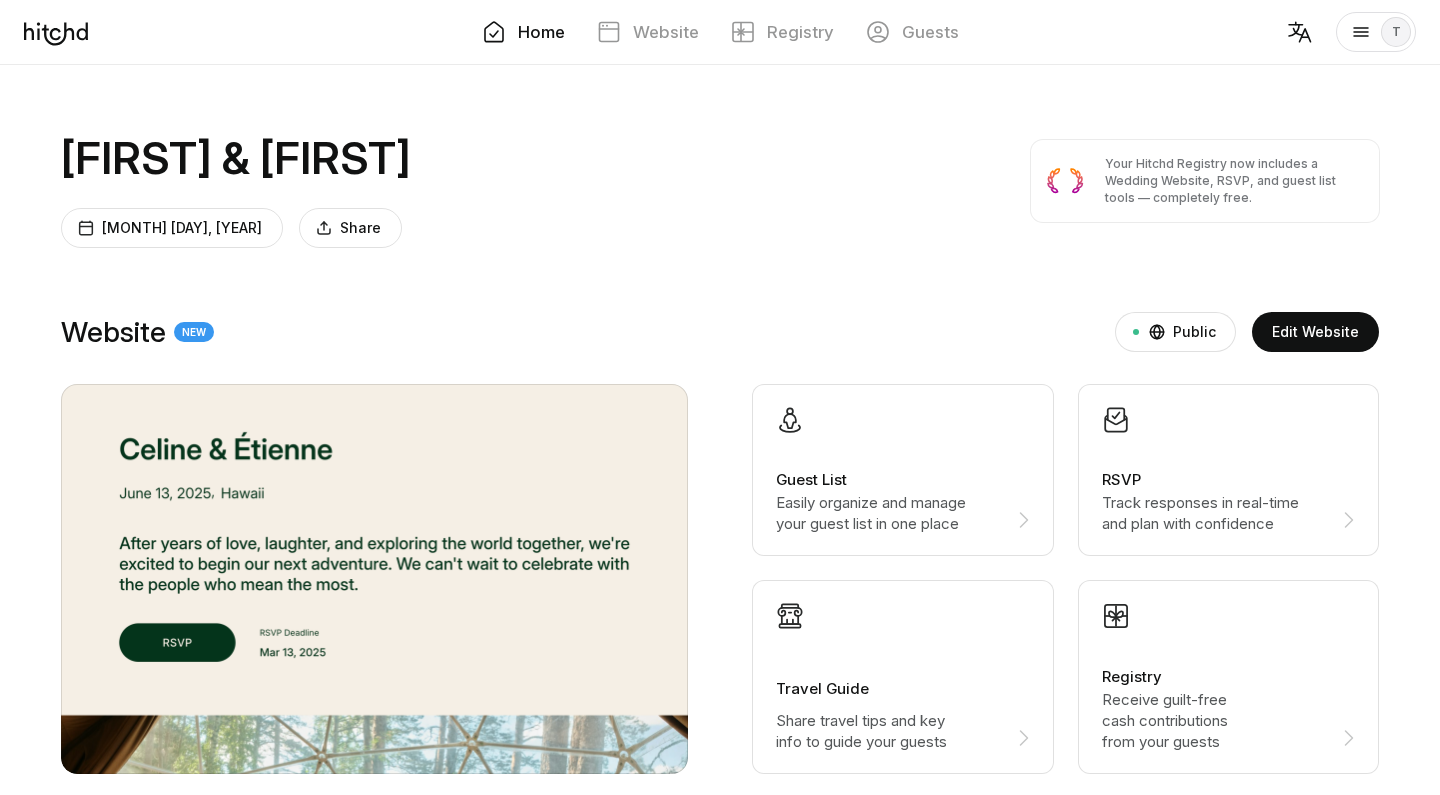 click at bounding box center [903, 437] 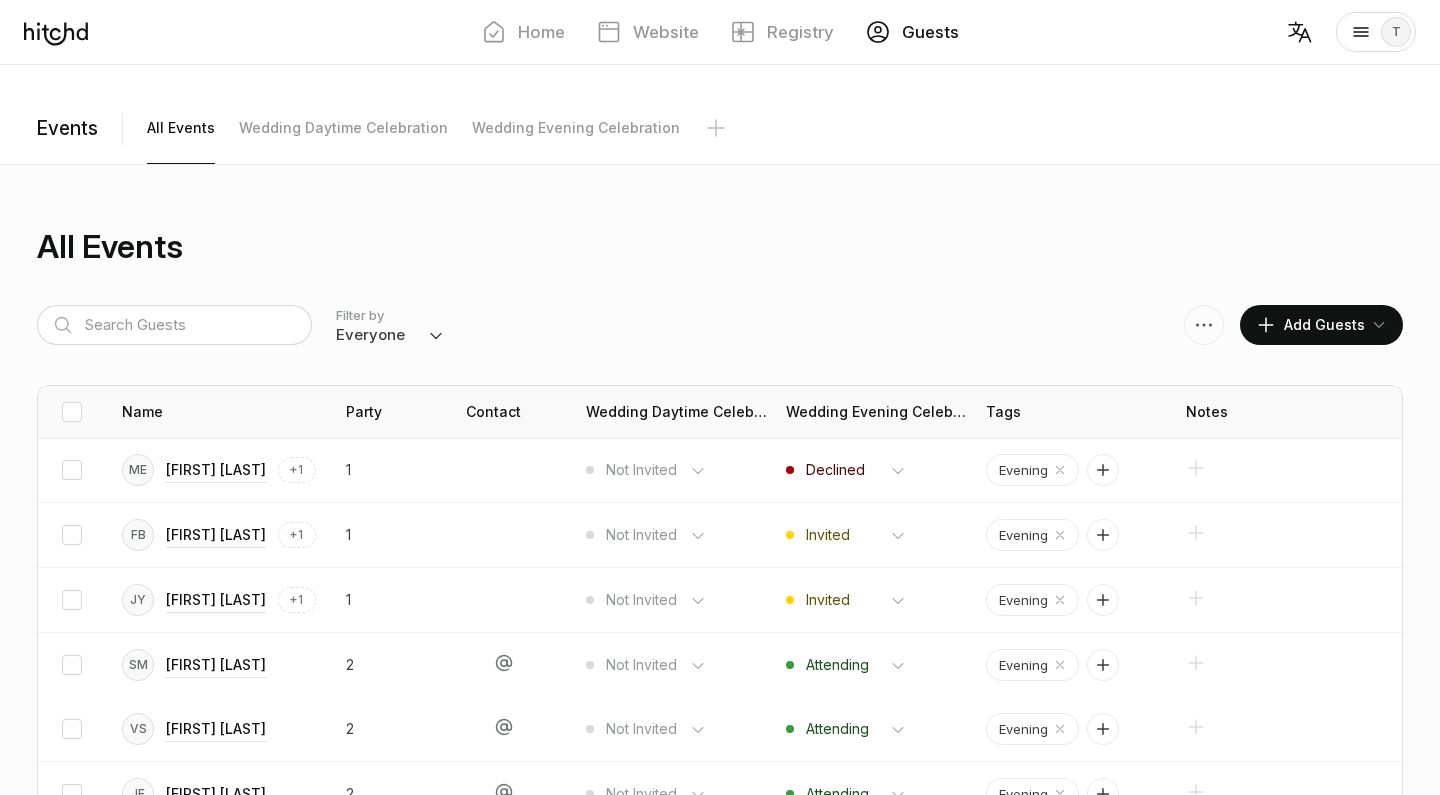scroll, scrollTop: 60, scrollLeft: 0, axis: vertical 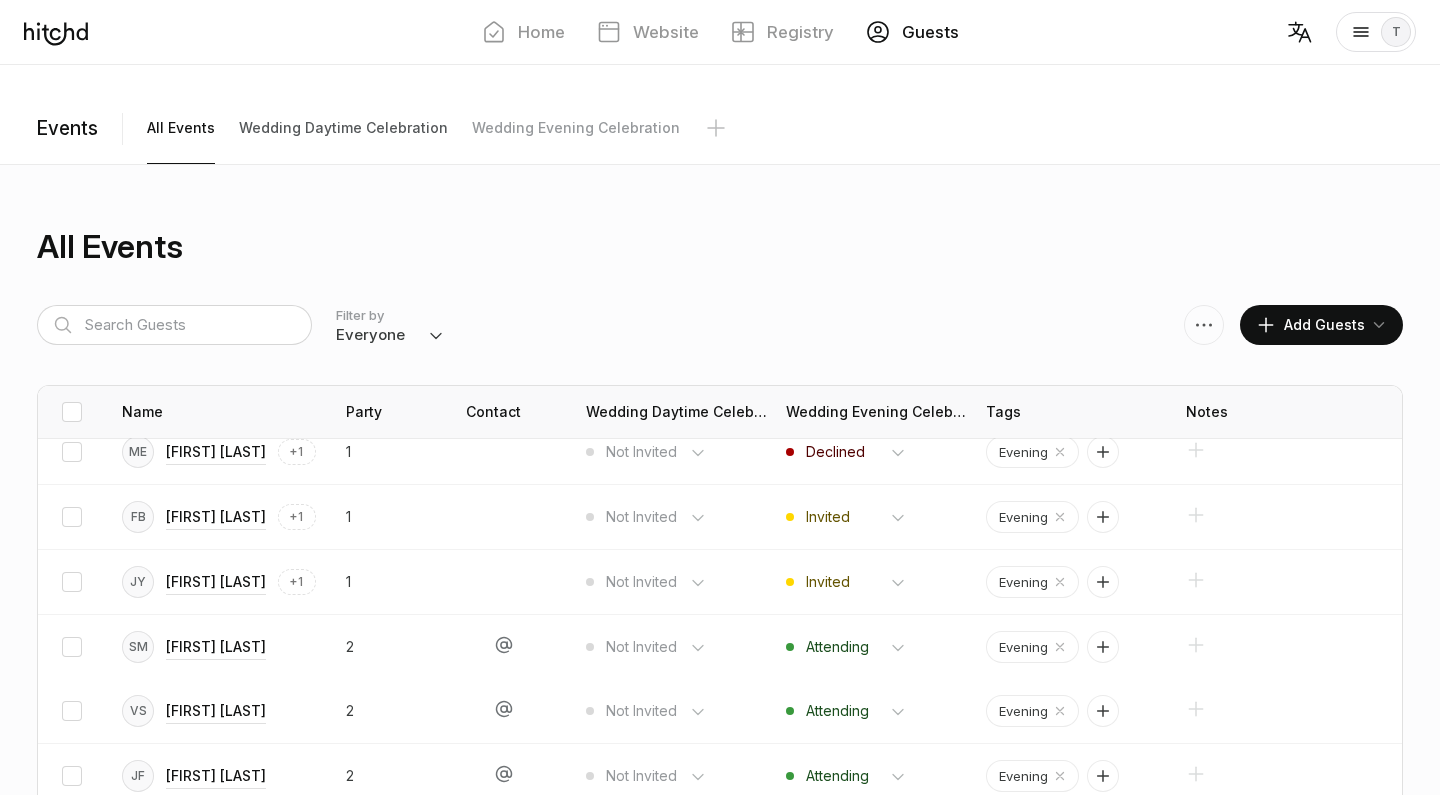 click on "Wedding Daytime Celebration" at bounding box center [181, 128] 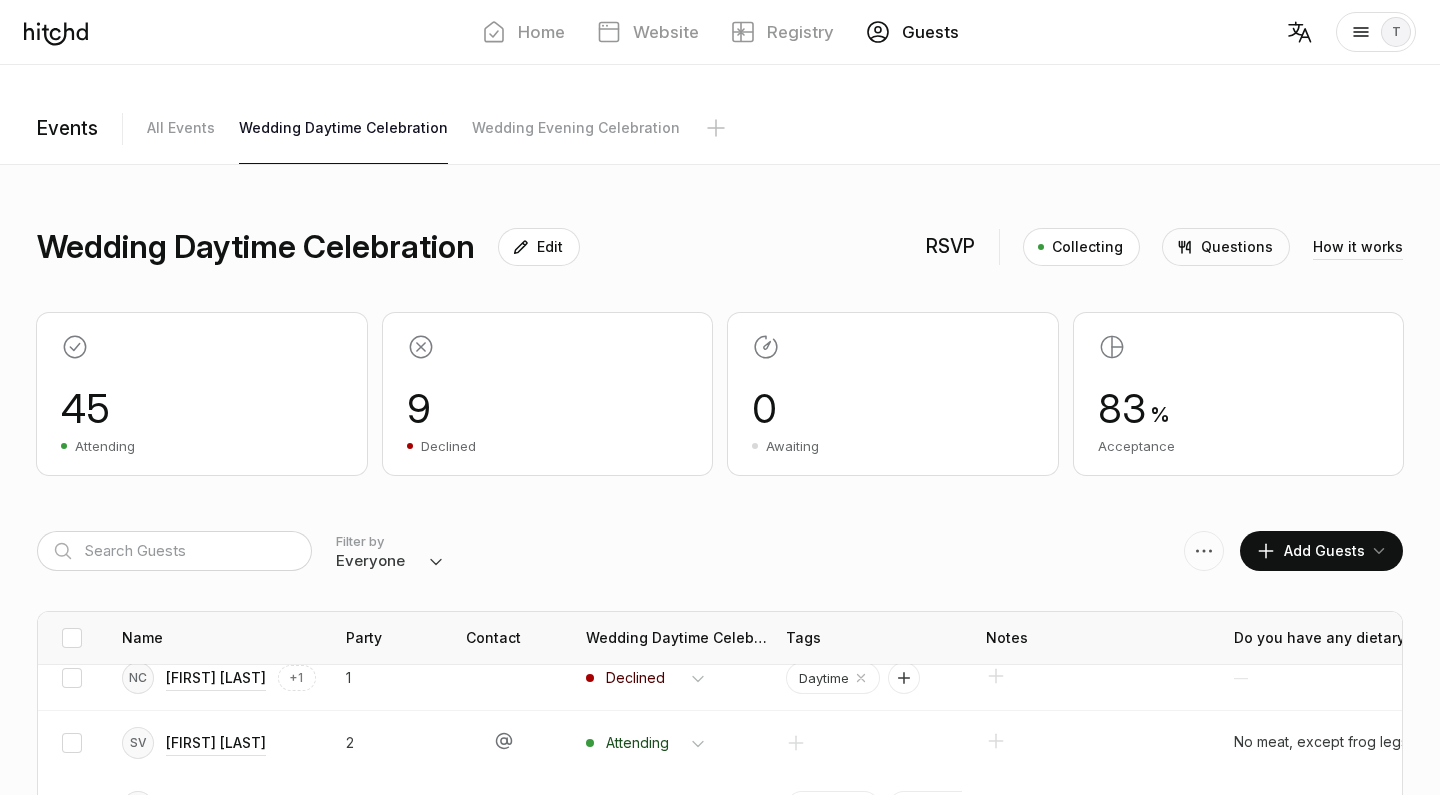 scroll, scrollTop: 0, scrollLeft: 0, axis: both 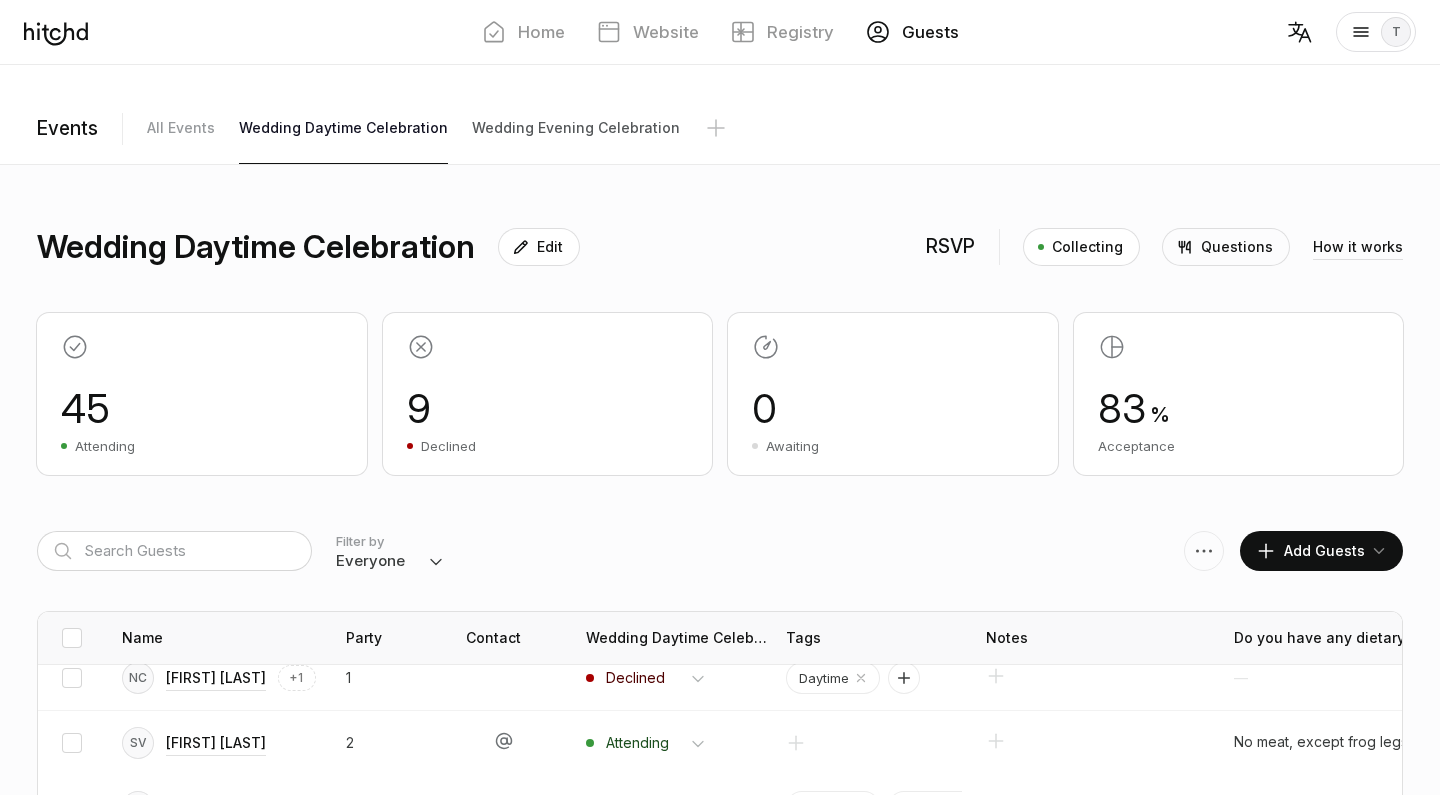 click on "Wedding Evening Celebration" at bounding box center (181, 128) 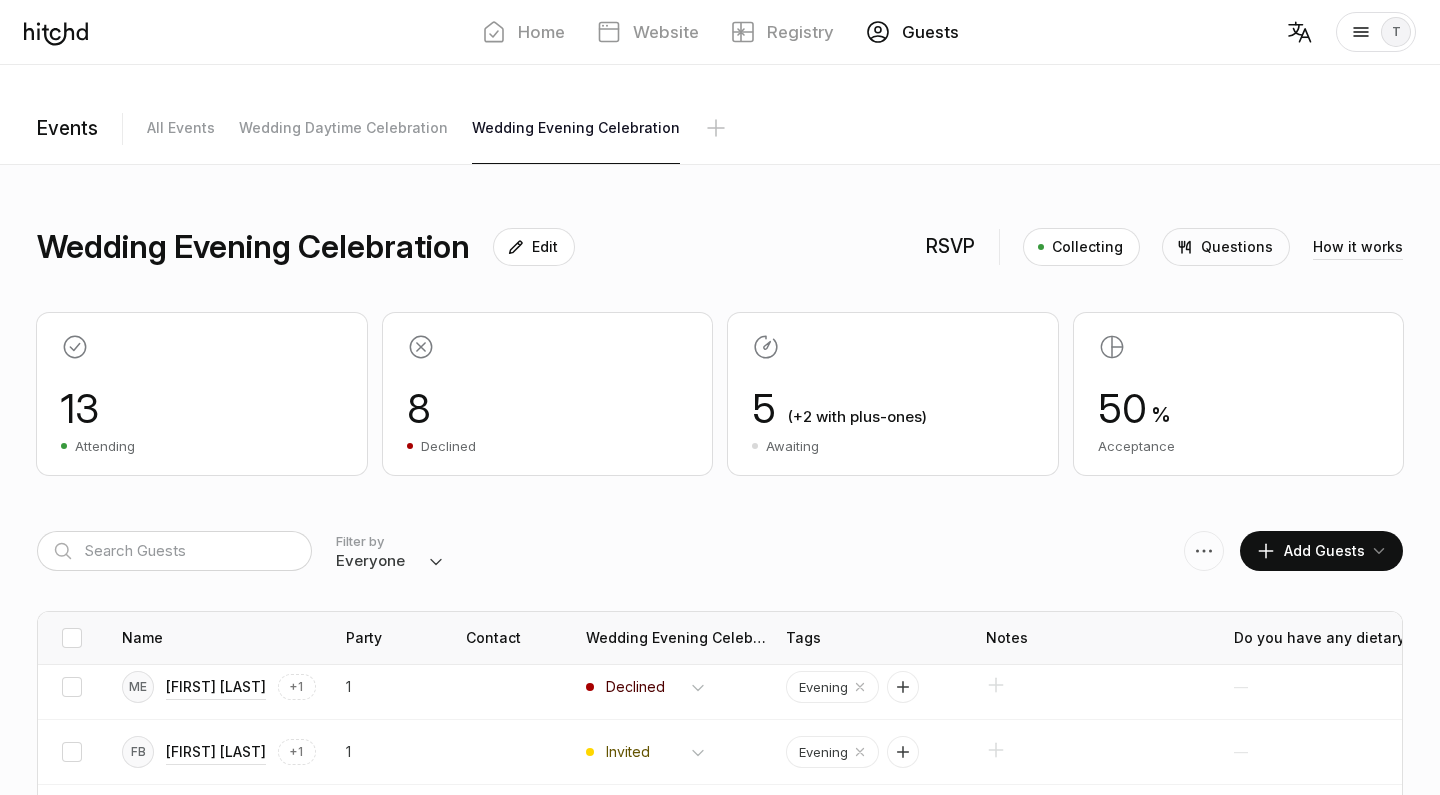 scroll, scrollTop: 9, scrollLeft: 0, axis: vertical 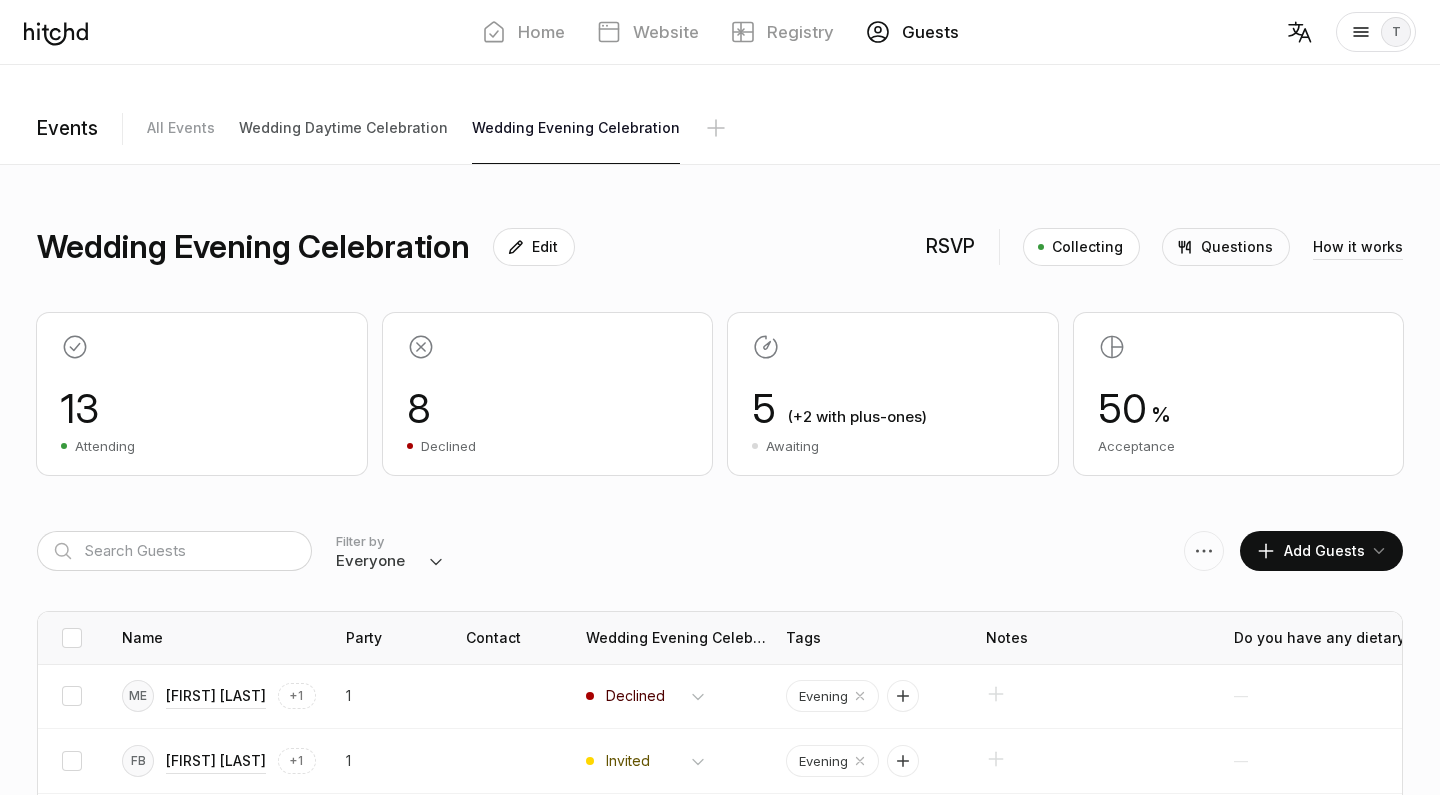 click on "Wedding Daytime Celebration" at bounding box center [181, 128] 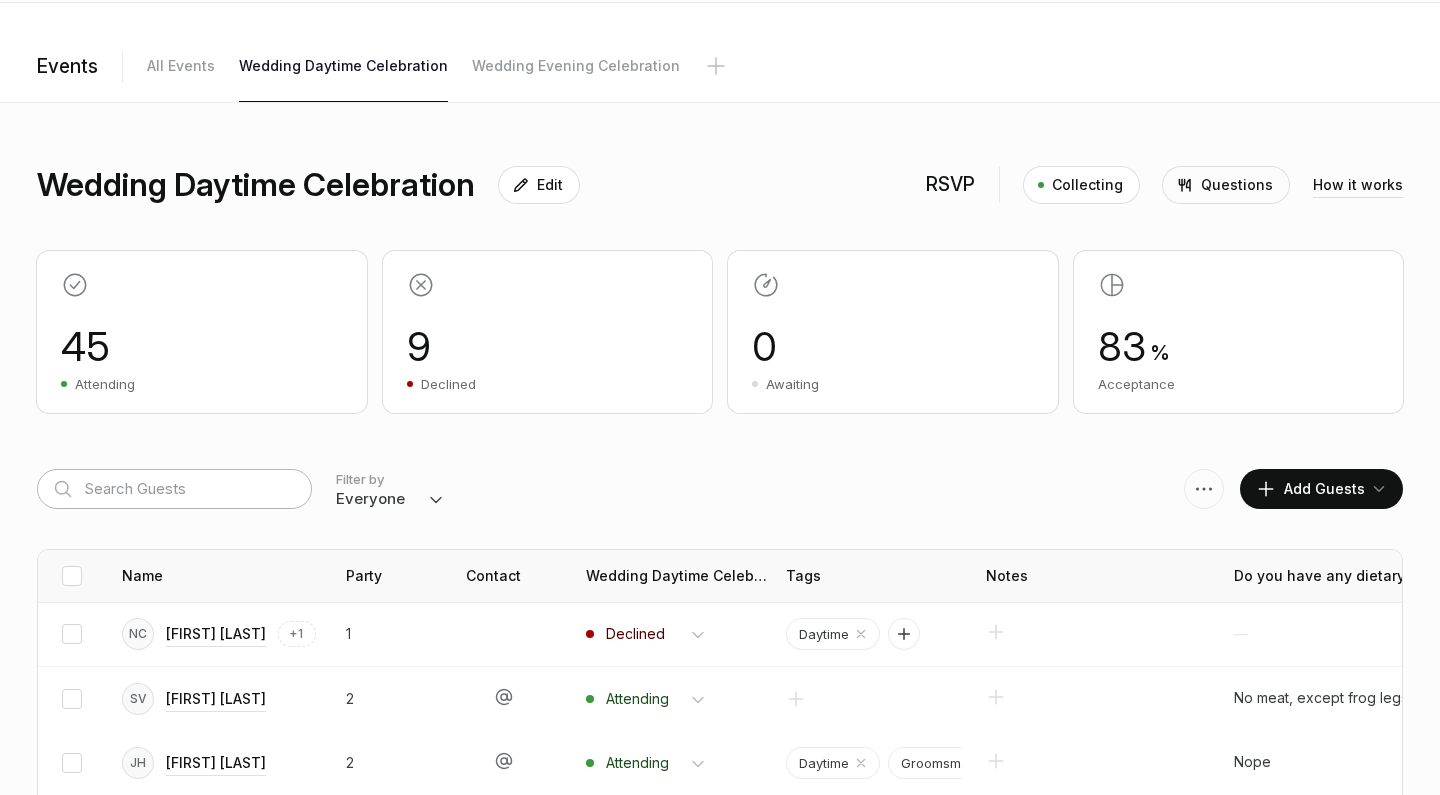 scroll, scrollTop: 63, scrollLeft: 0, axis: vertical 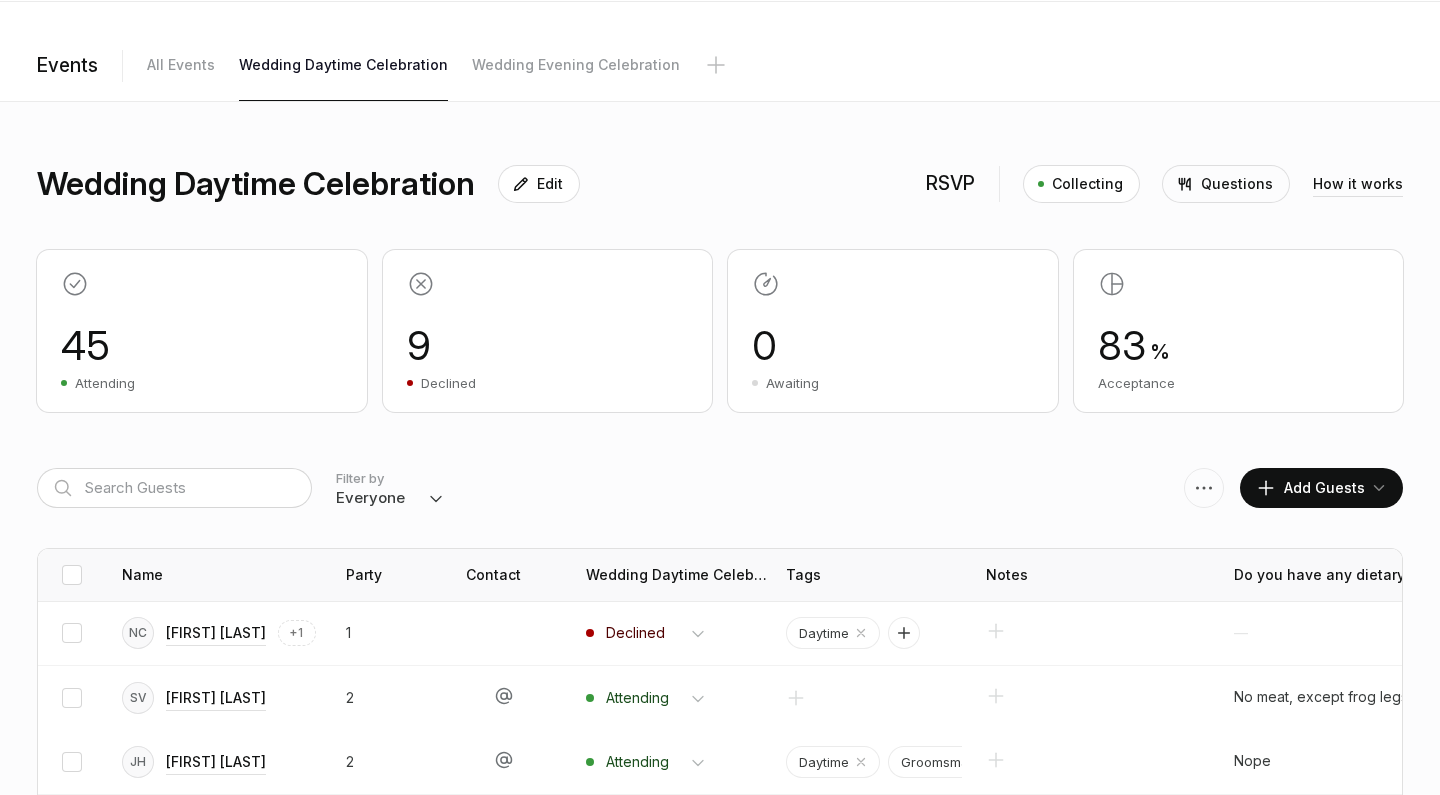 click on "Add Guests" at bounding box center [1310, 488] 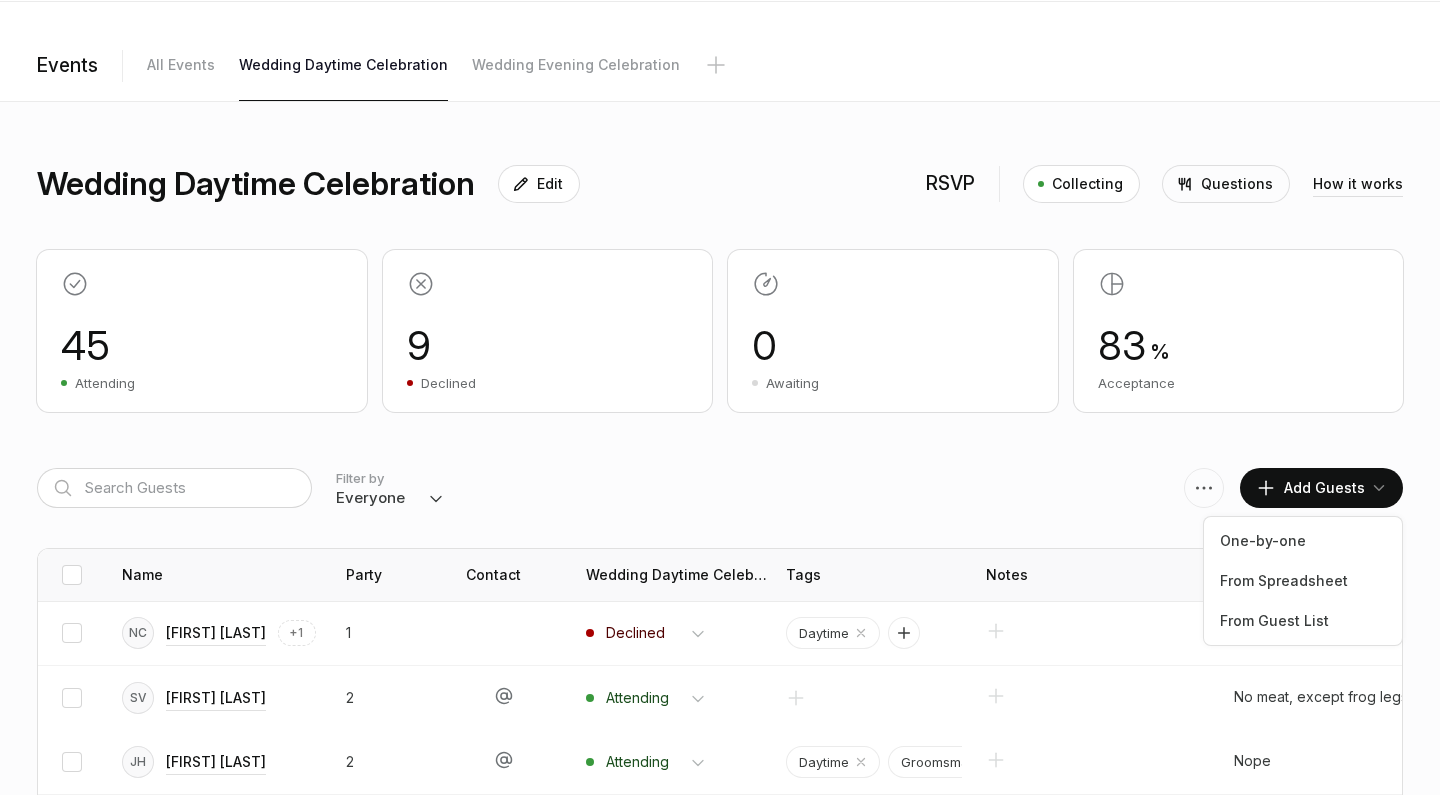click on "Events
All Events
Wedding Daytime Celebration
Wedding Evening Celebration" at bounding box center (720, 51) 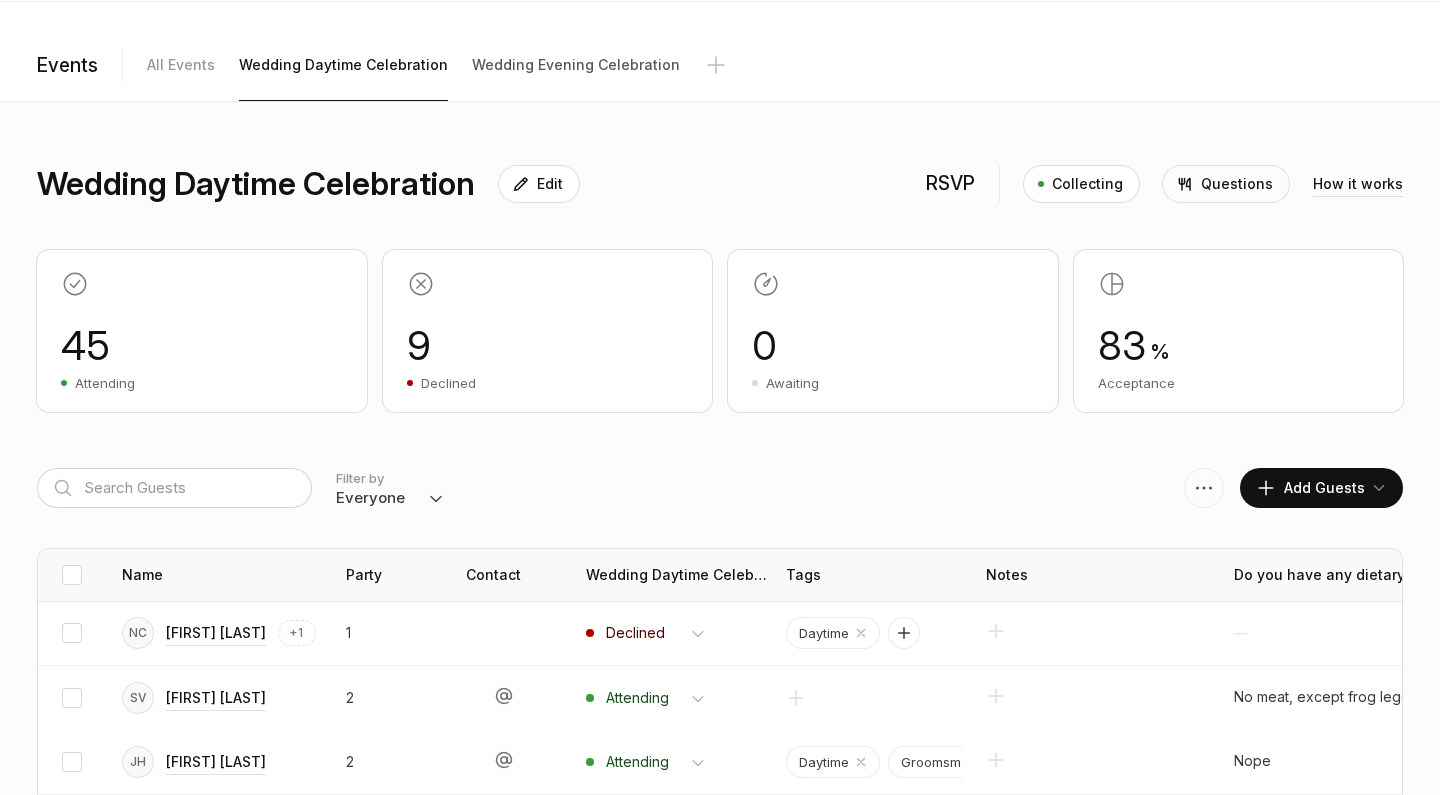 click on "Wedding Evening Celebration" at bounding box center [181, 65] 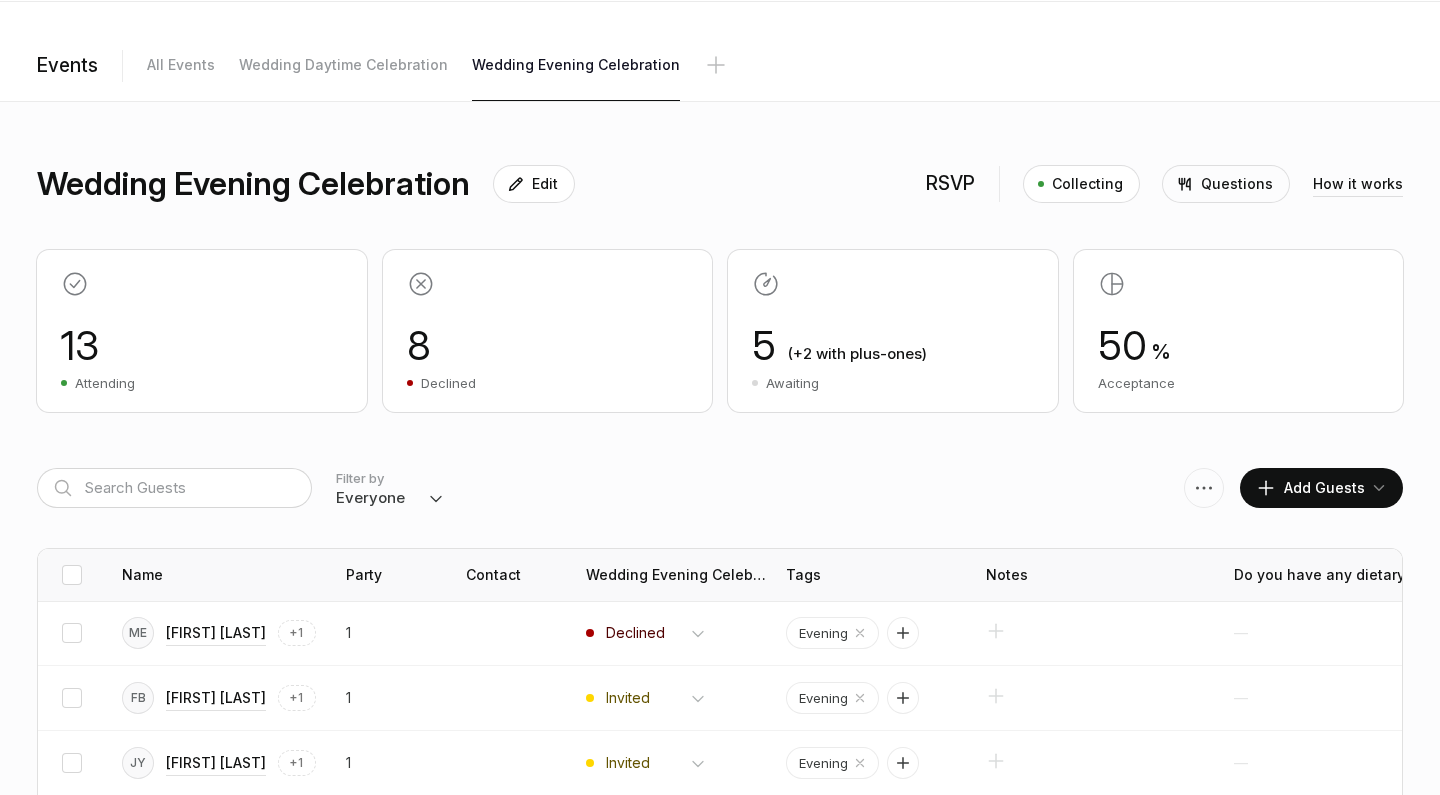 click on "Add Guests" at bounding box center (1310, 488) 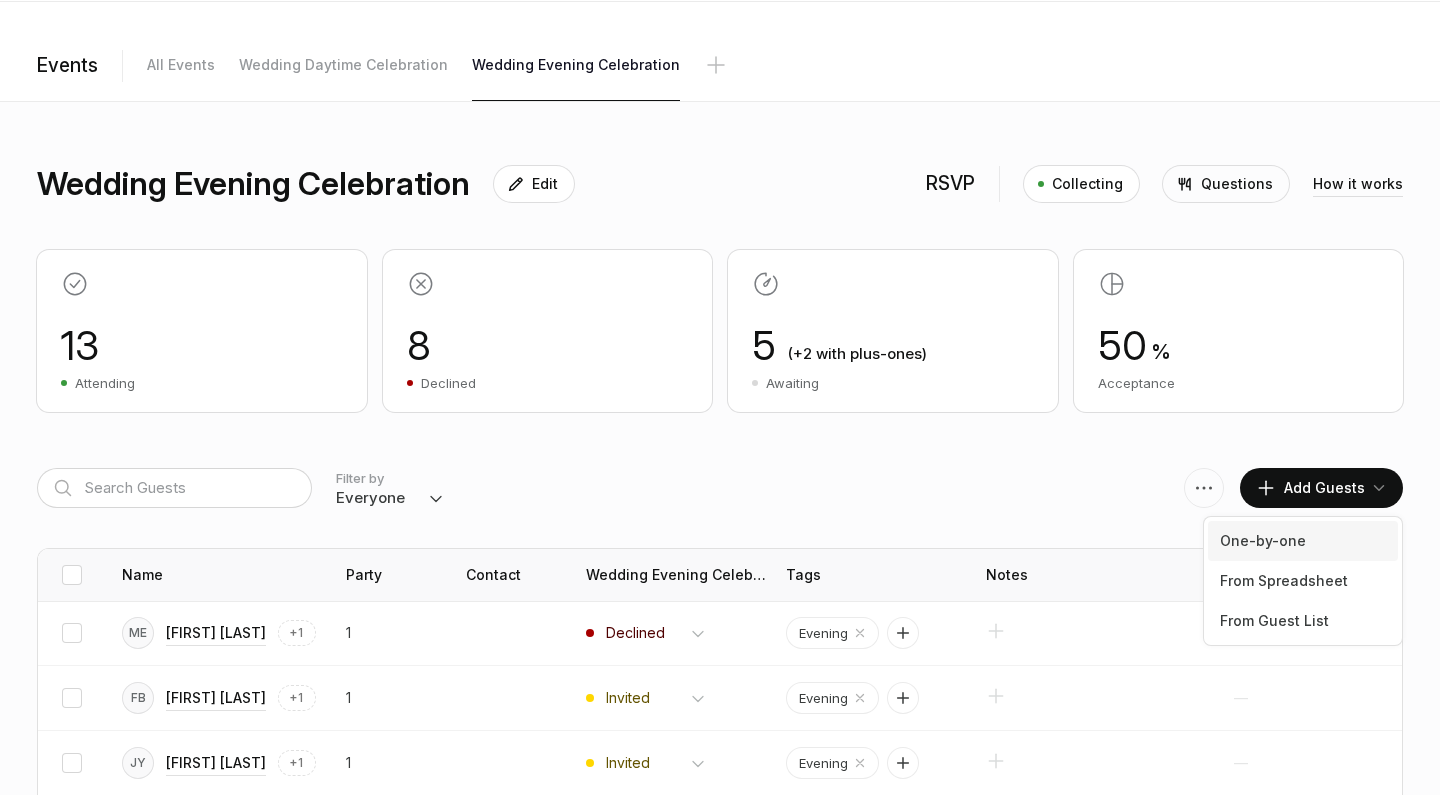 click on "One-by-one" at bounding box center [1303, 541] 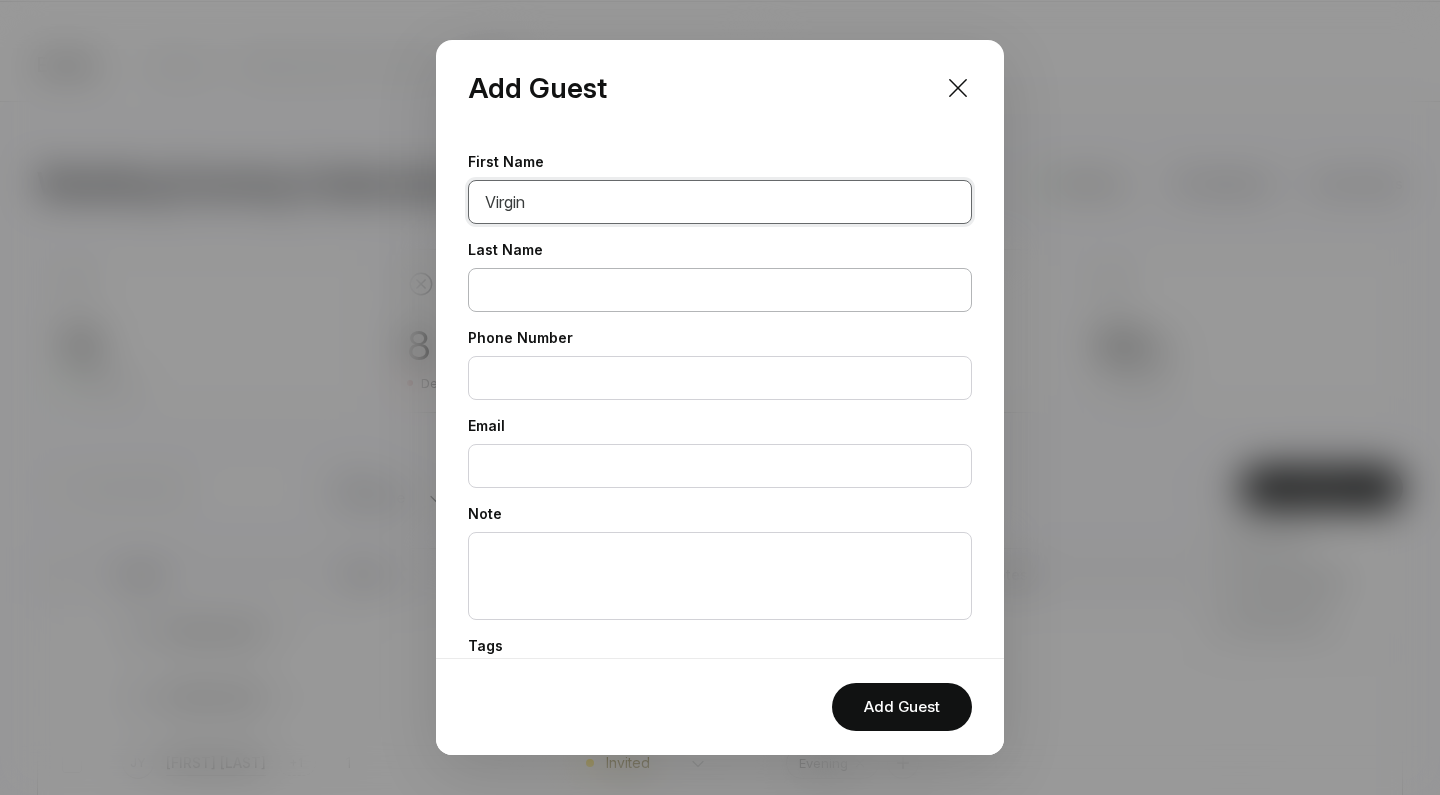 type on "Virgin" 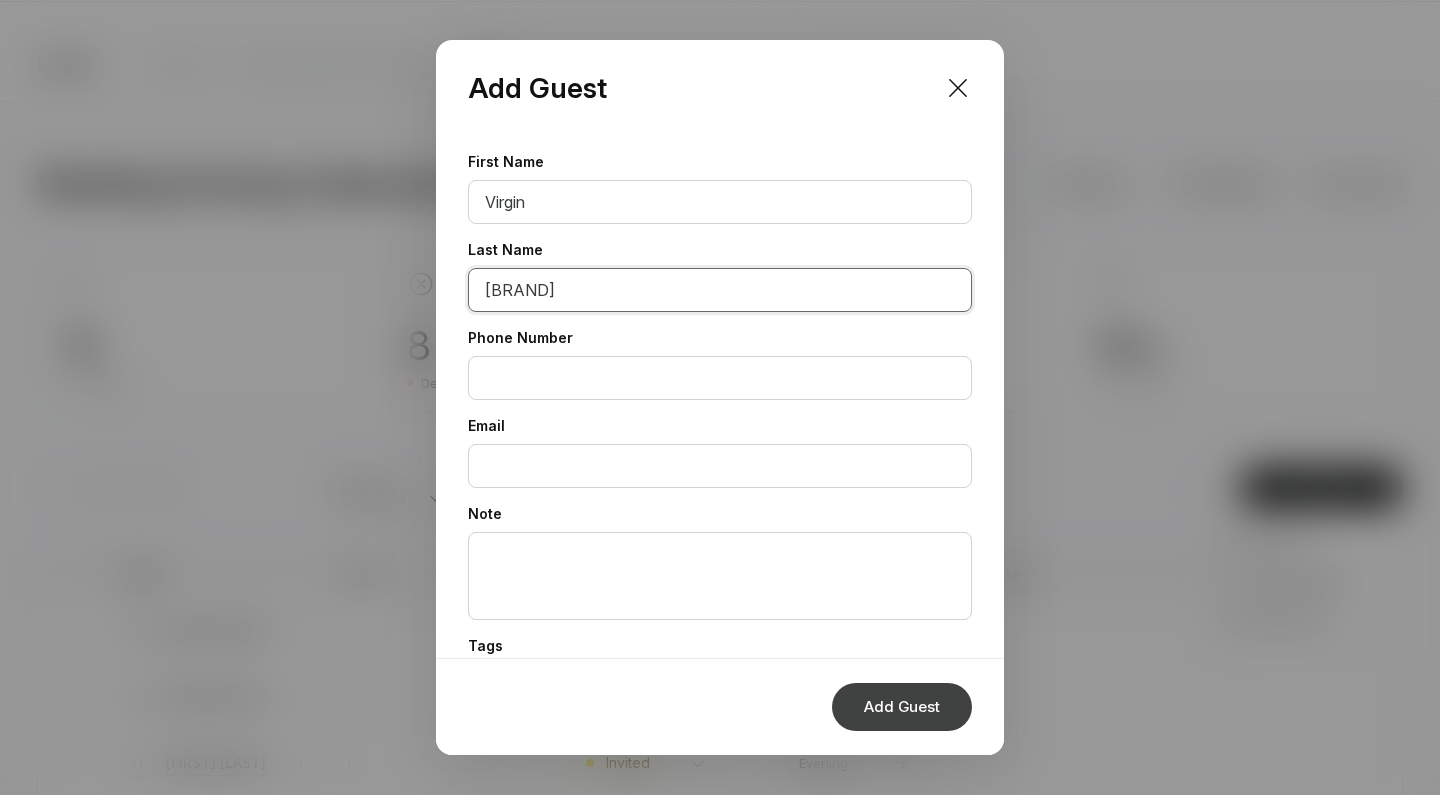 type on "[BRAND]" 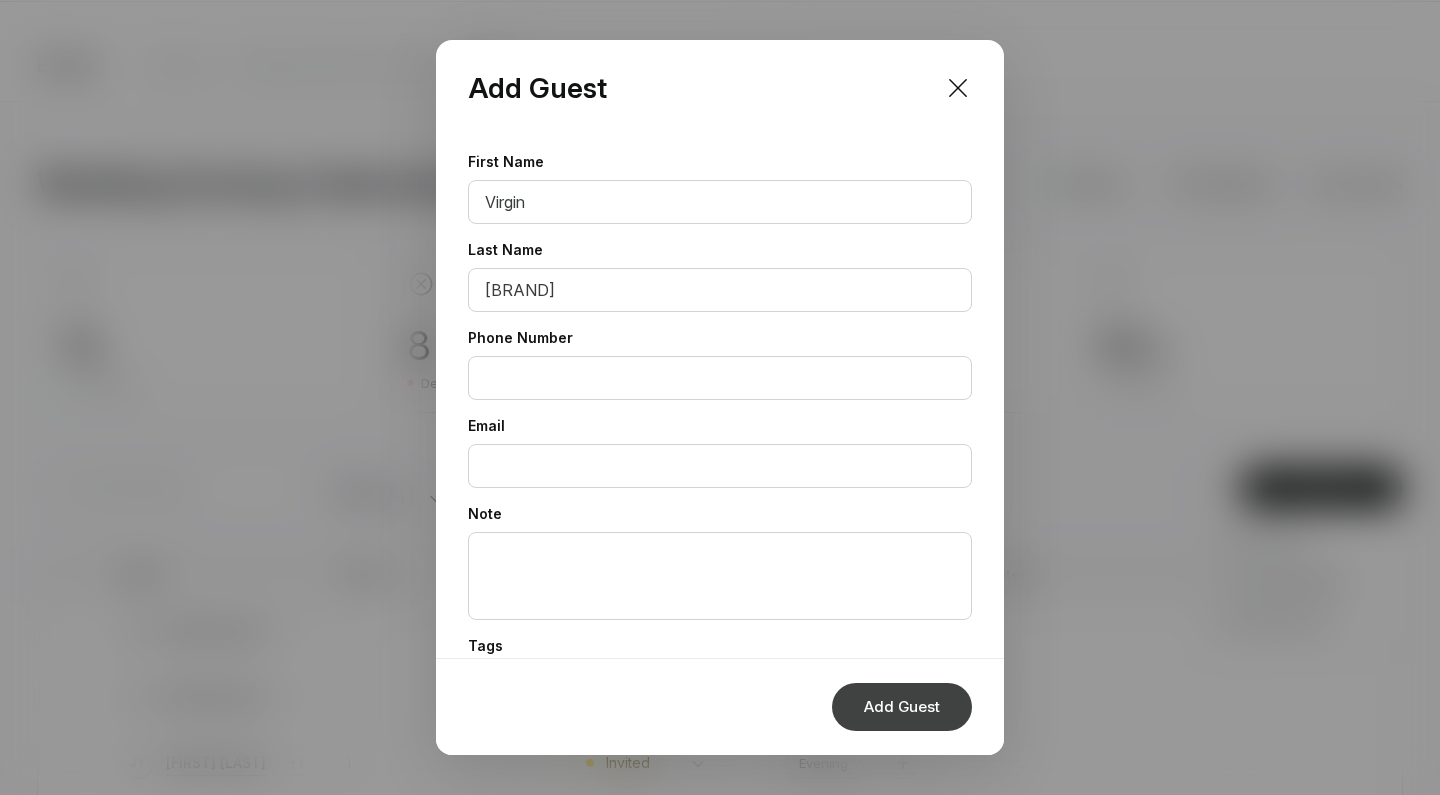 click on "Add Guest" at bounding box center (902, 707) 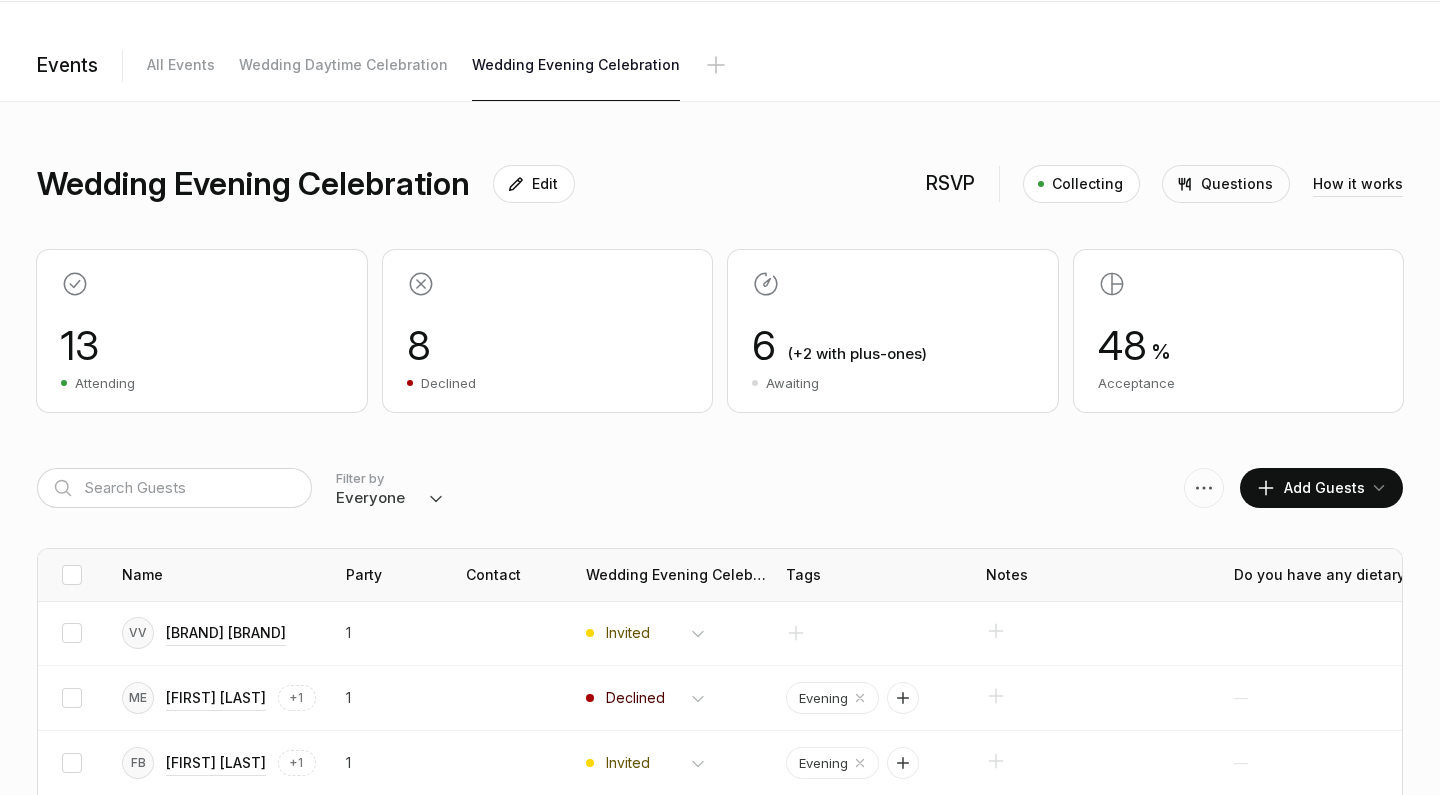 click on "Add Guests" at bounding box center [1310, 488] 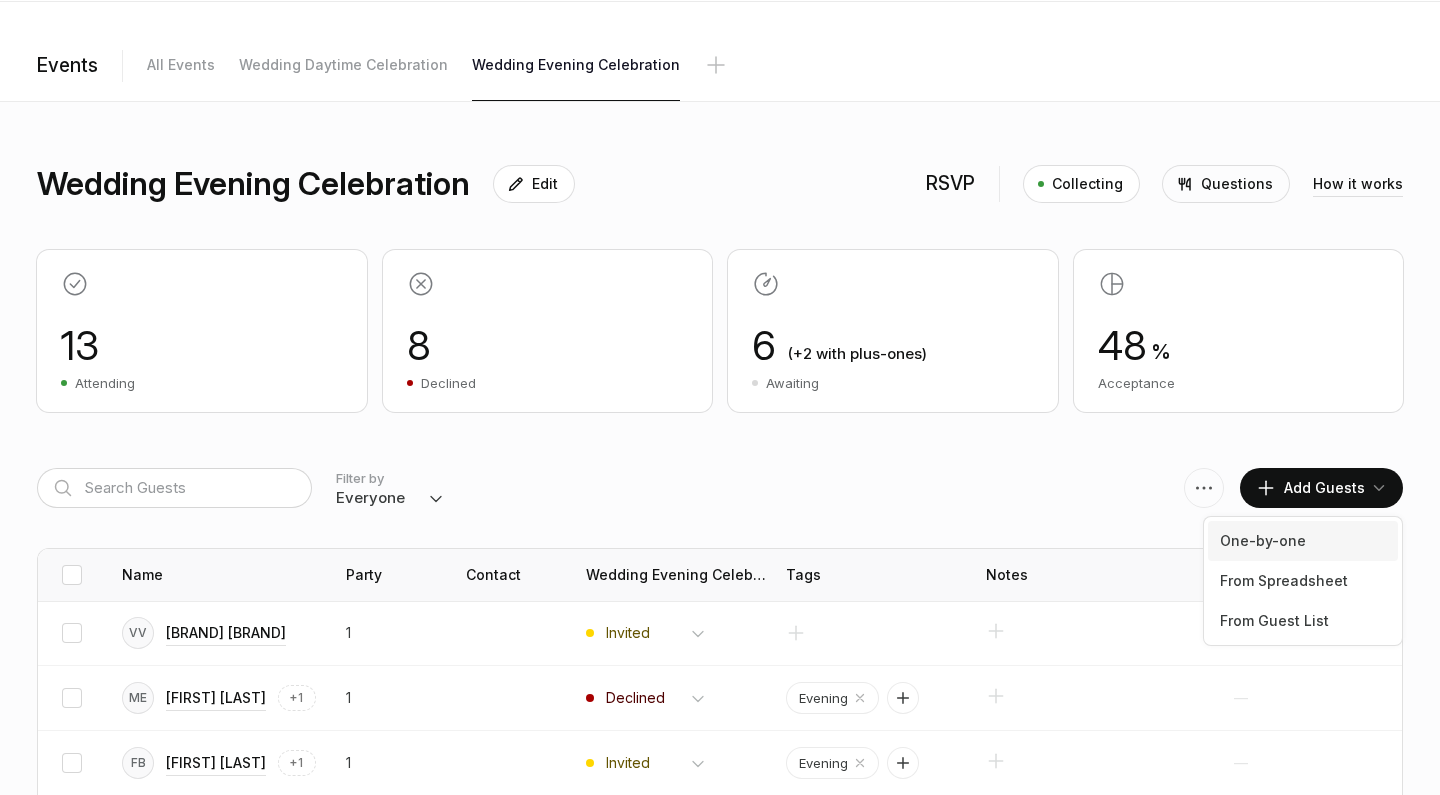 click on "One-by-one" at bounding box center (1303, 541) 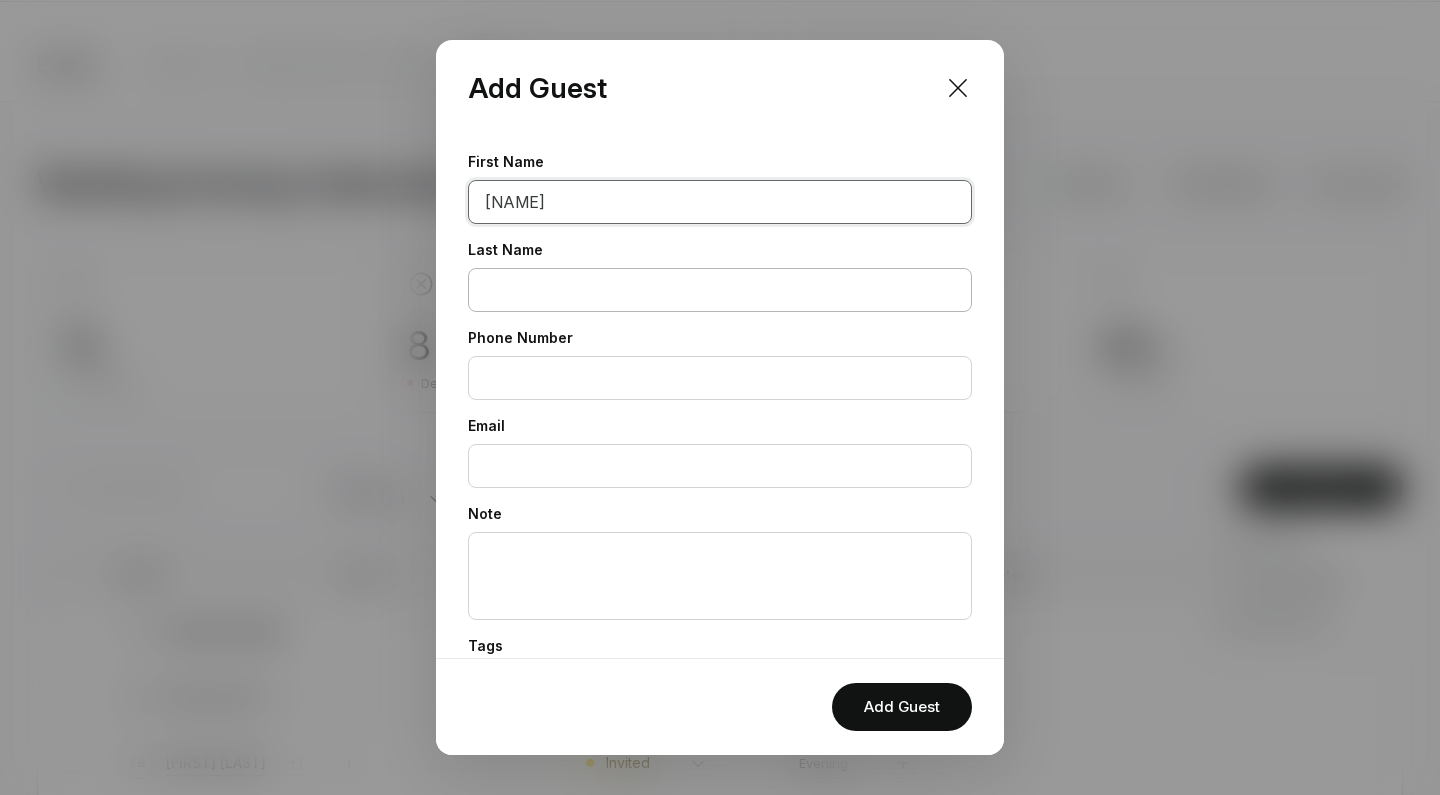 type on "[NAME]" 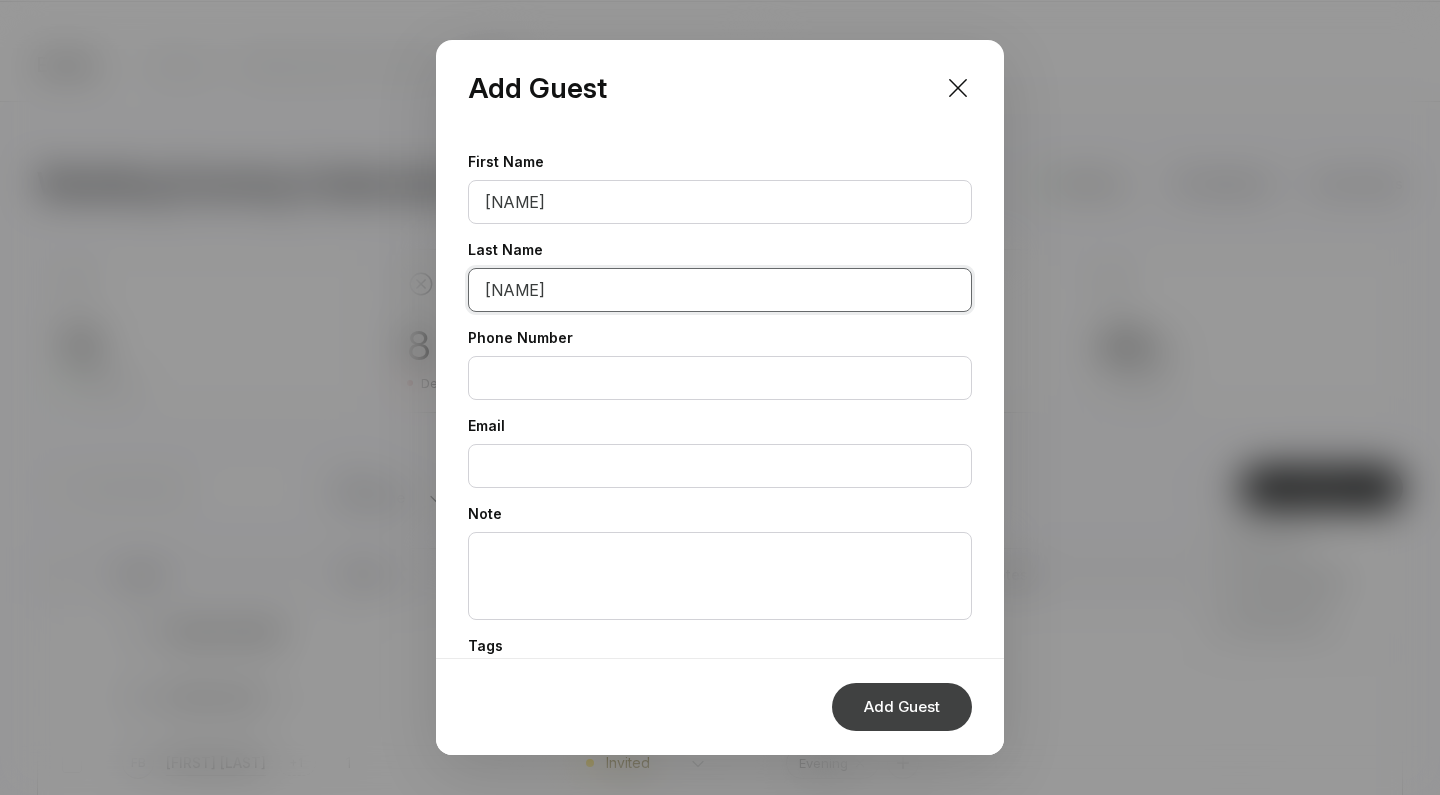 type on "[NAME]" 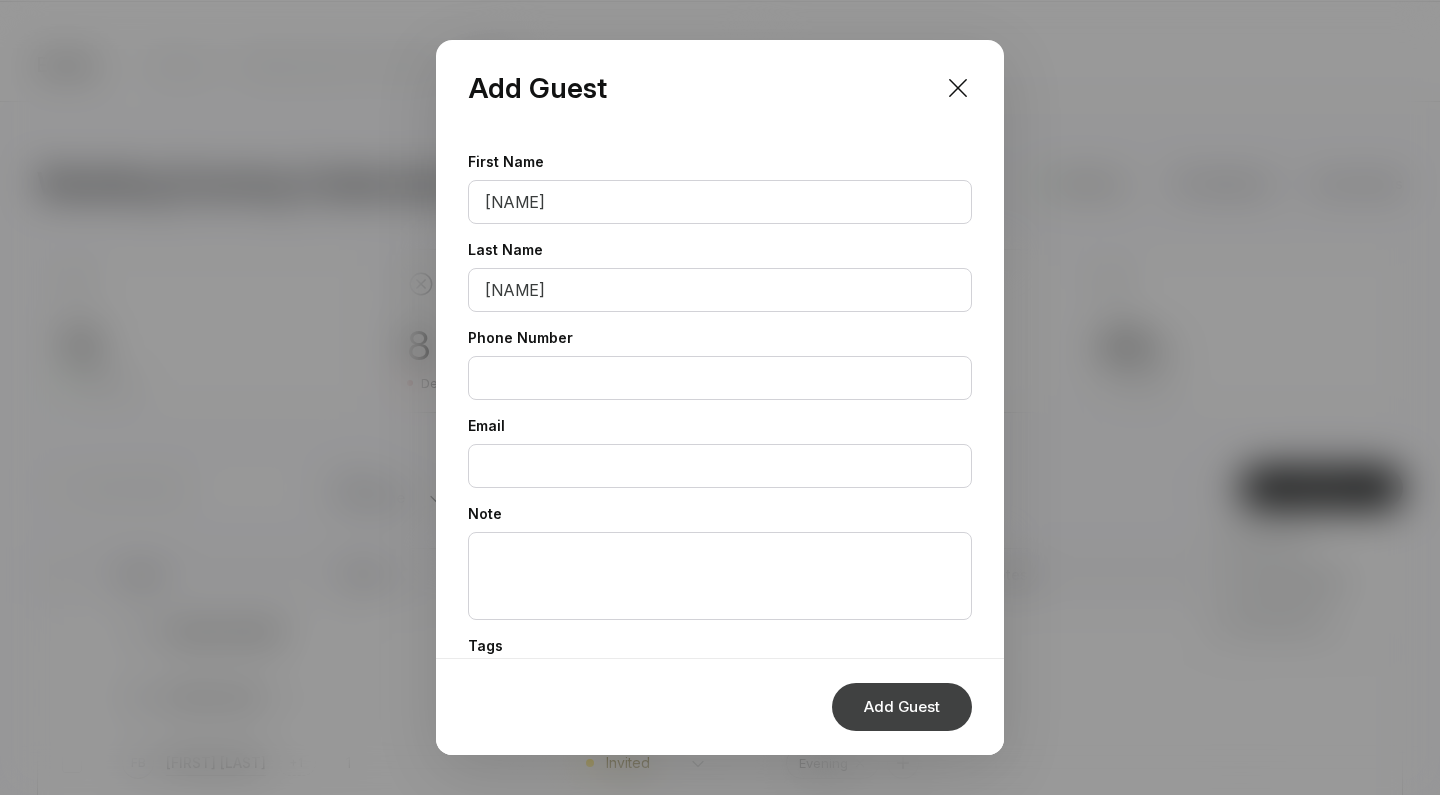 click on "Add Guest" at bounding box center (902, 707) 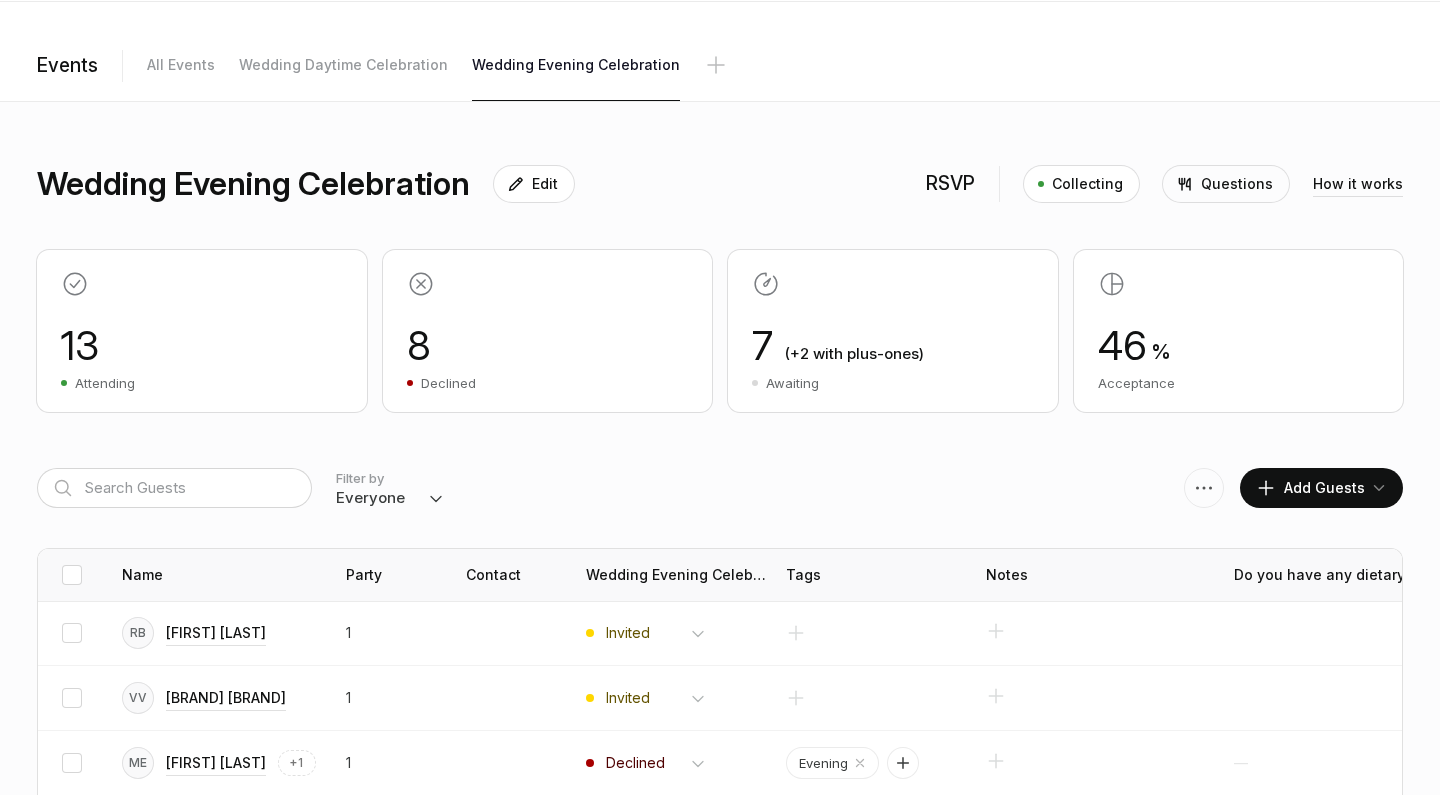 scroll, scrollTop: 102, scrollLeft: 0, axis: vertical 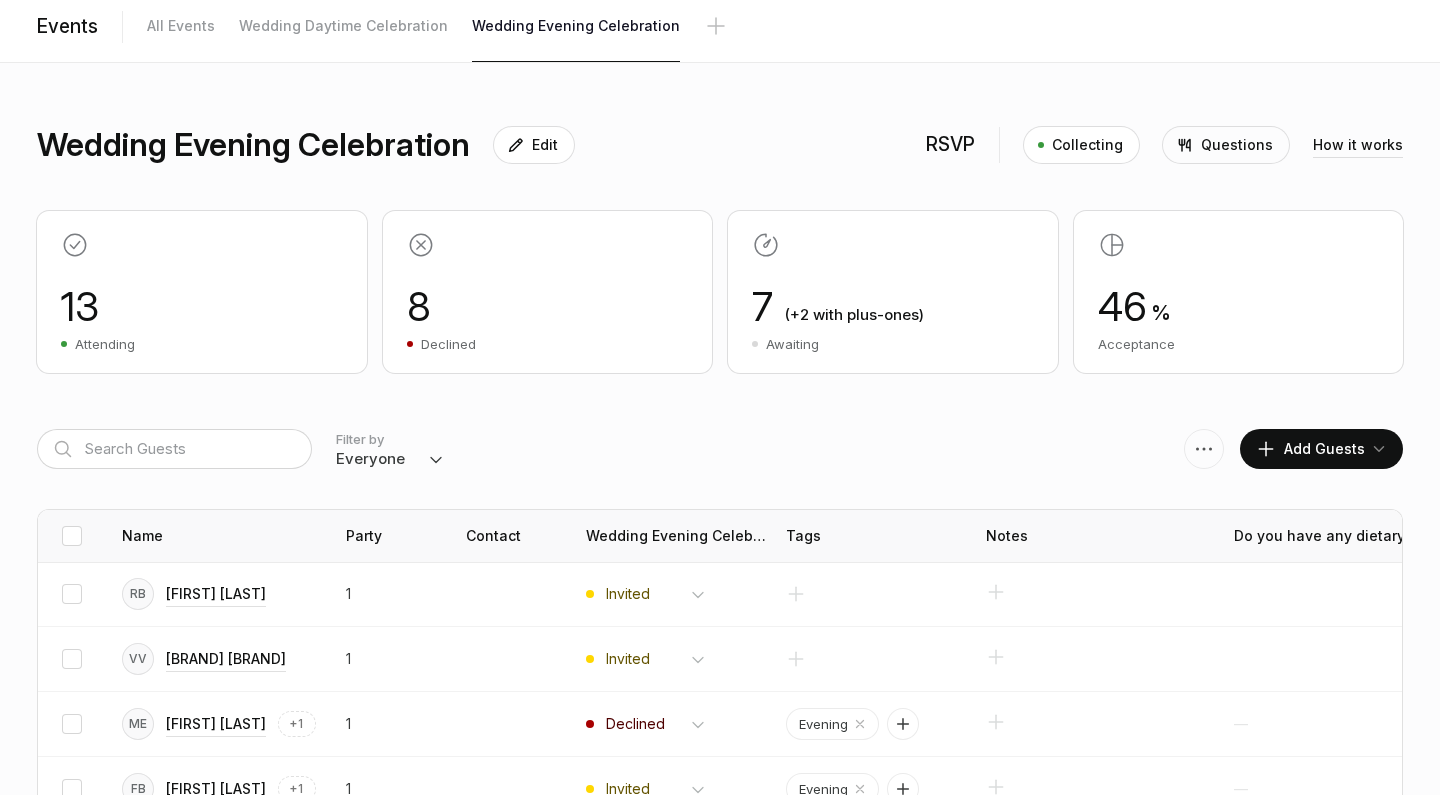 click on "Add Guests" at bounding box center (1310, 449) 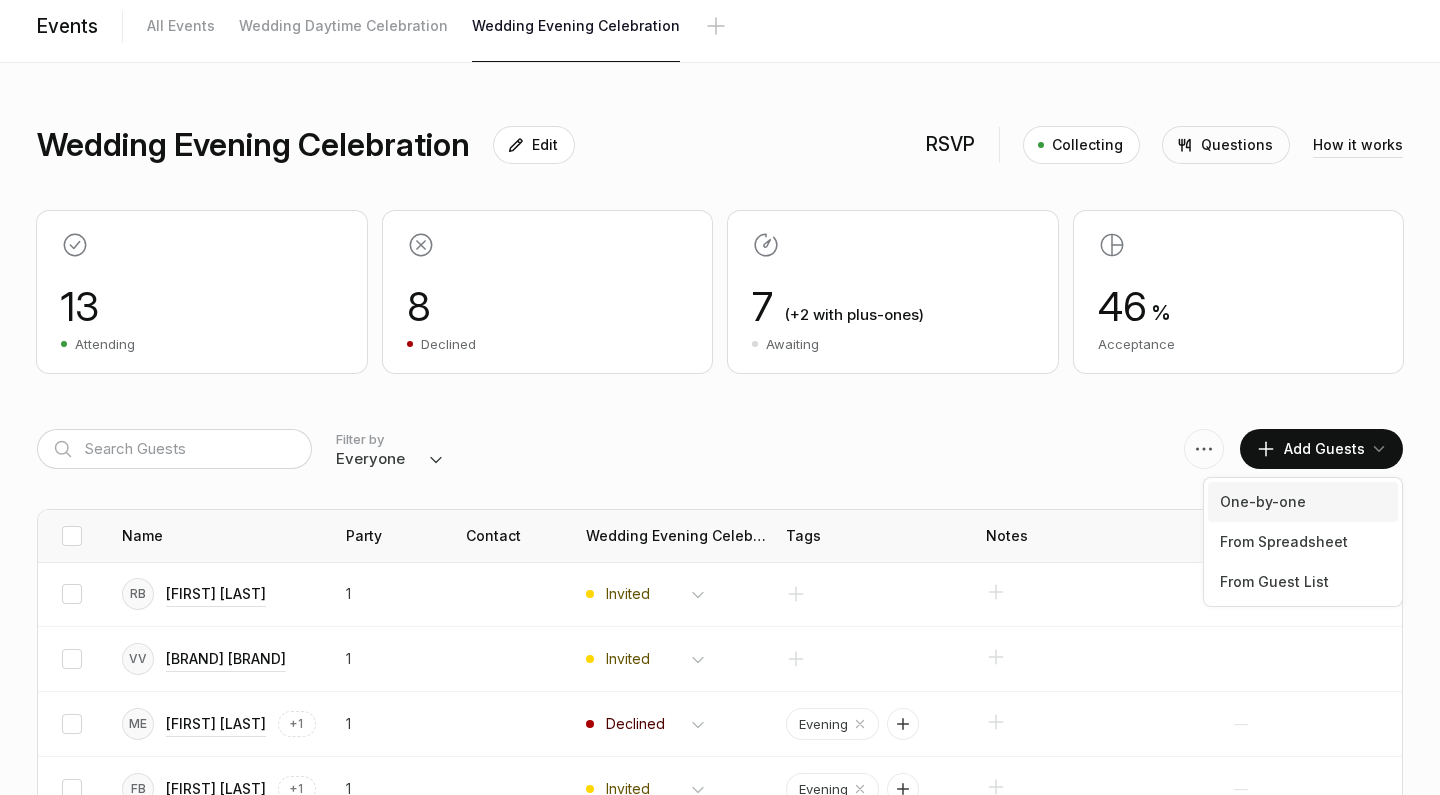 click on "One-by-one" at bounding box center [1303, 502] 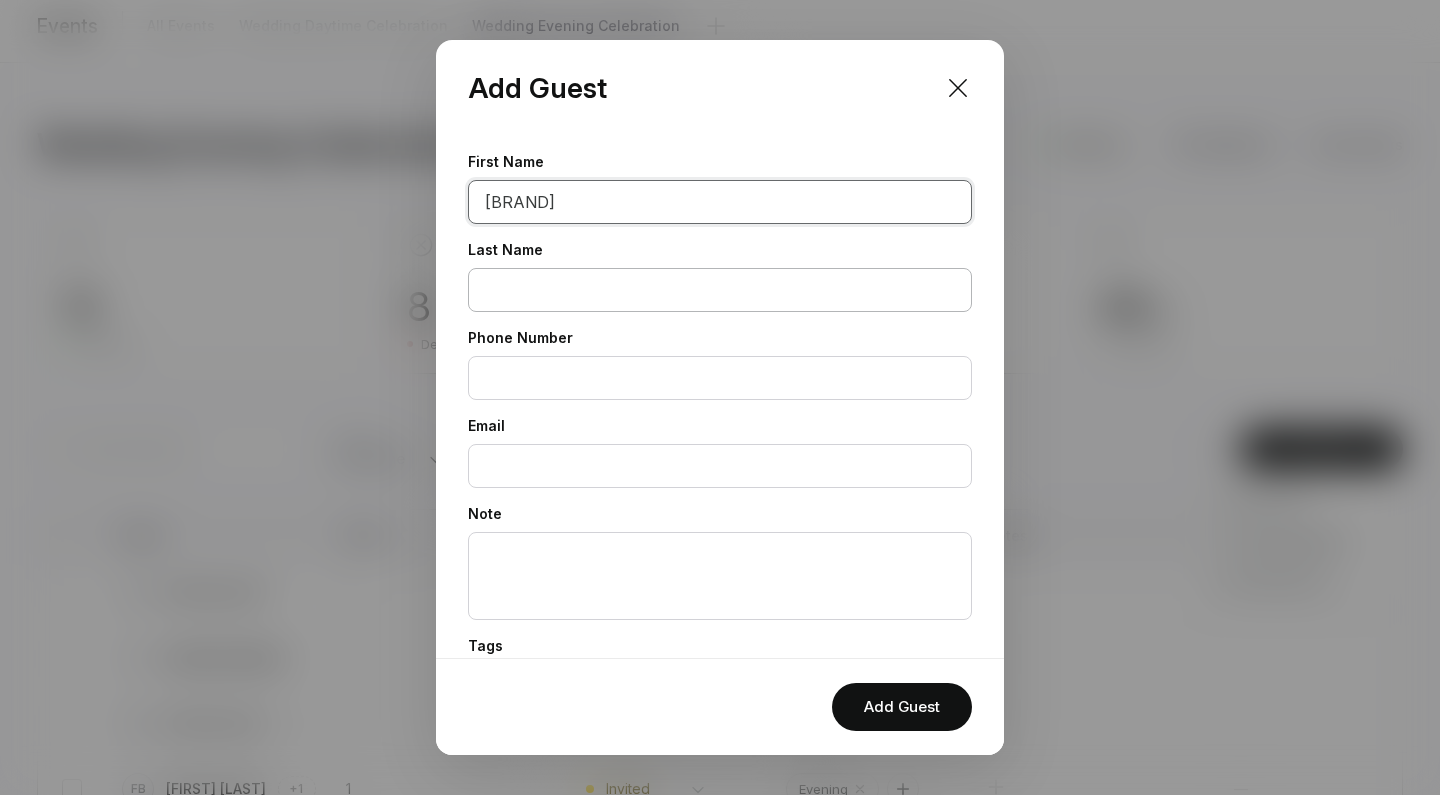 type on "[BRAND]" 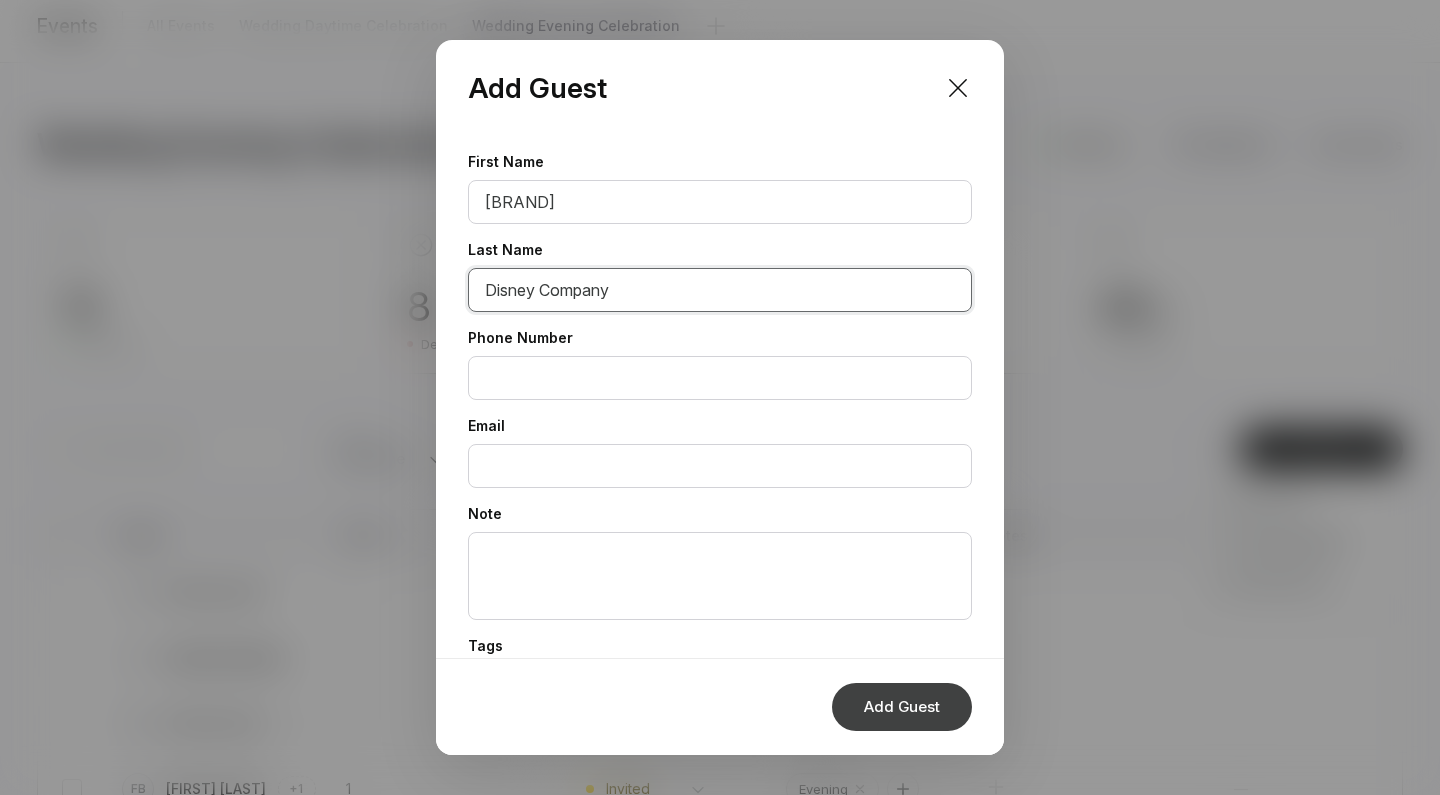 type on "Disney Company" 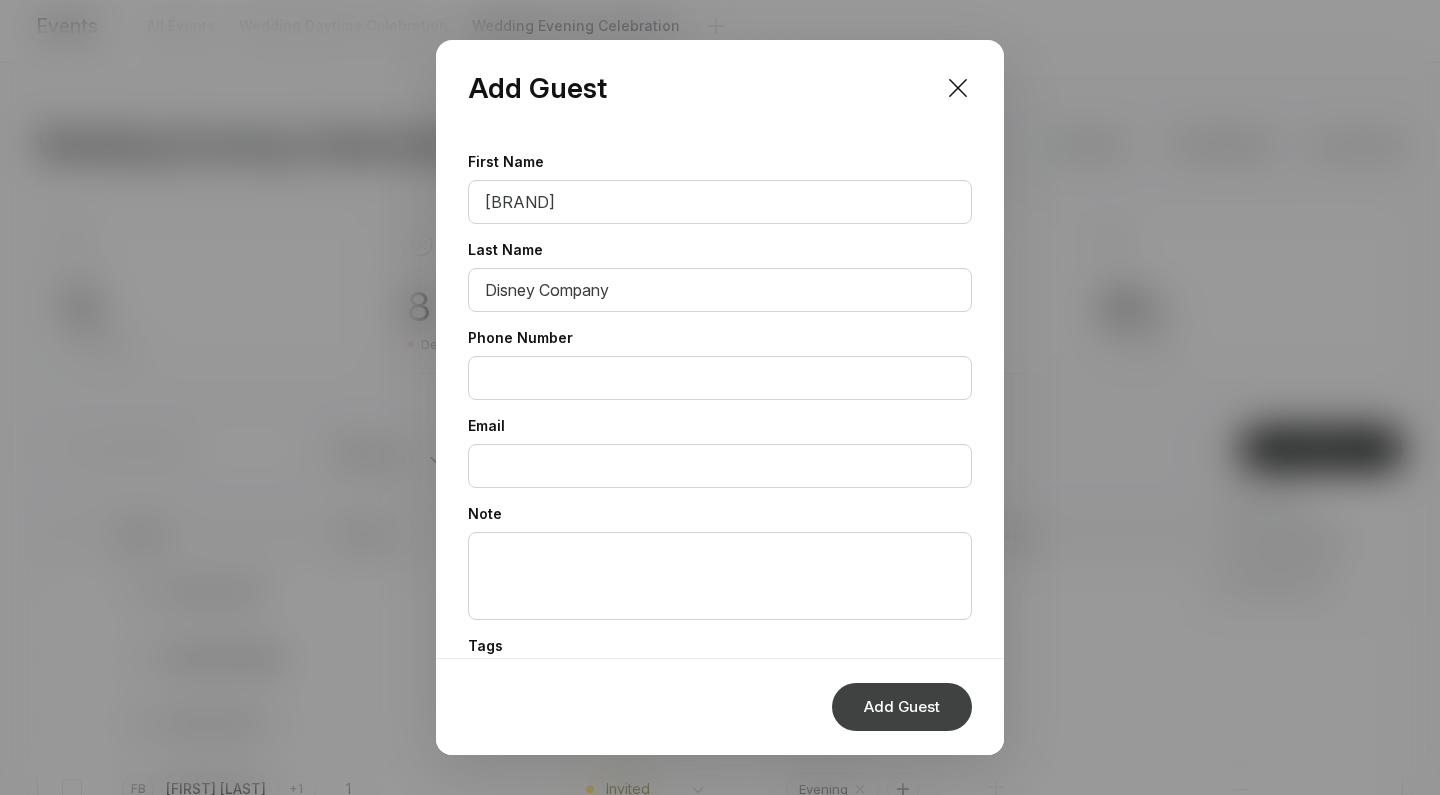click on "Add Guest" at bounding box center [902, 707] 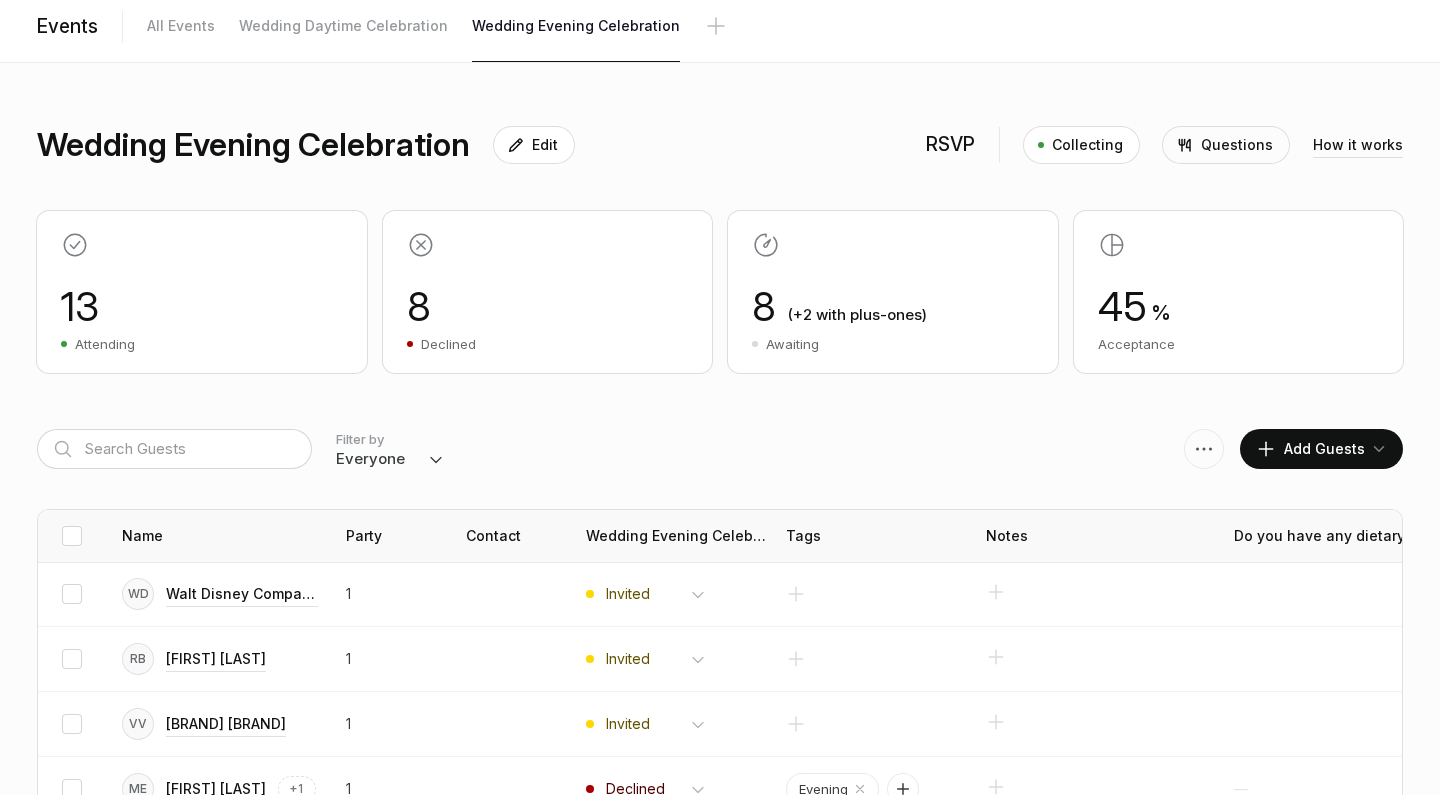 click on "Add Guests" at bounding box center [1310, 449] 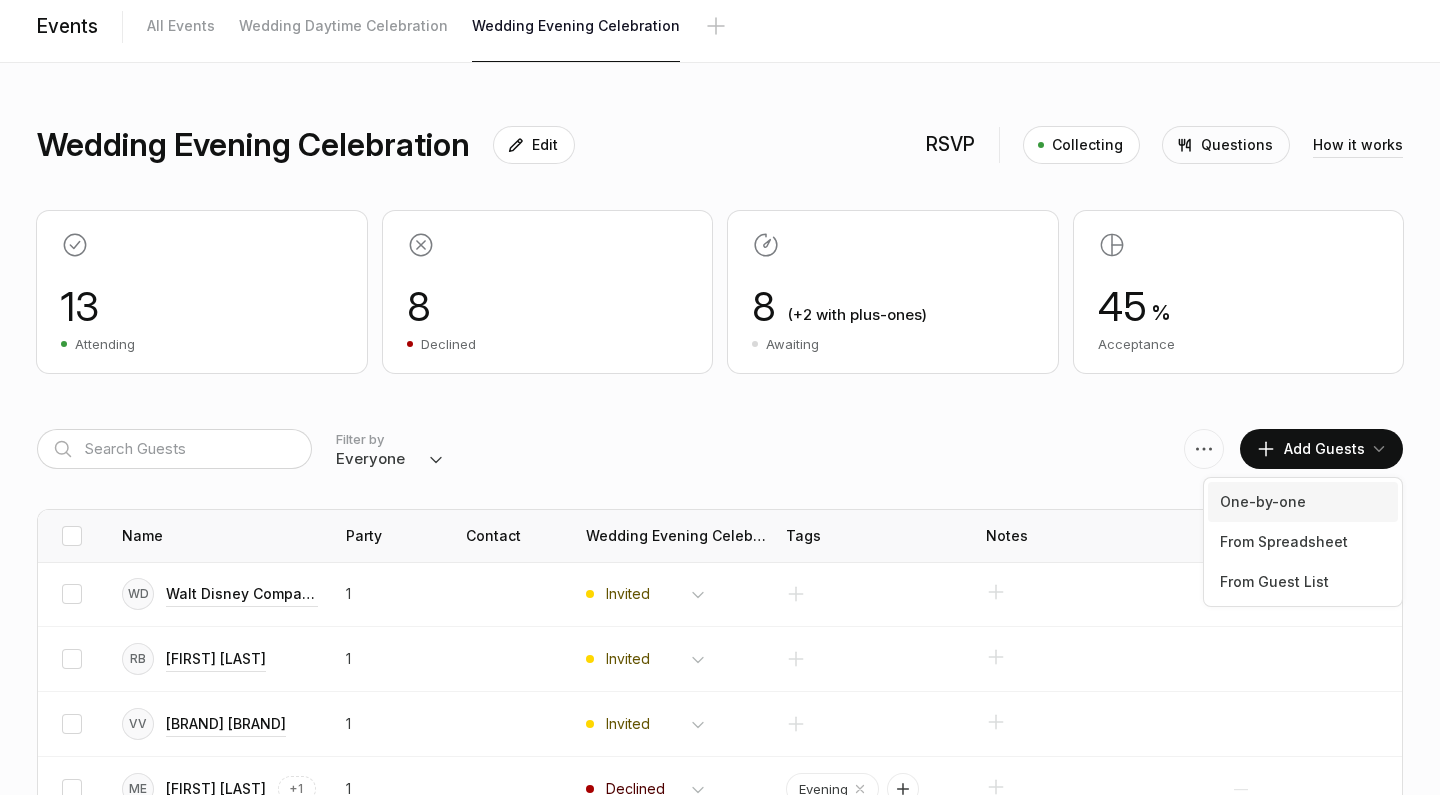 click on "One-by-one" at bounding box center (1303, 502) 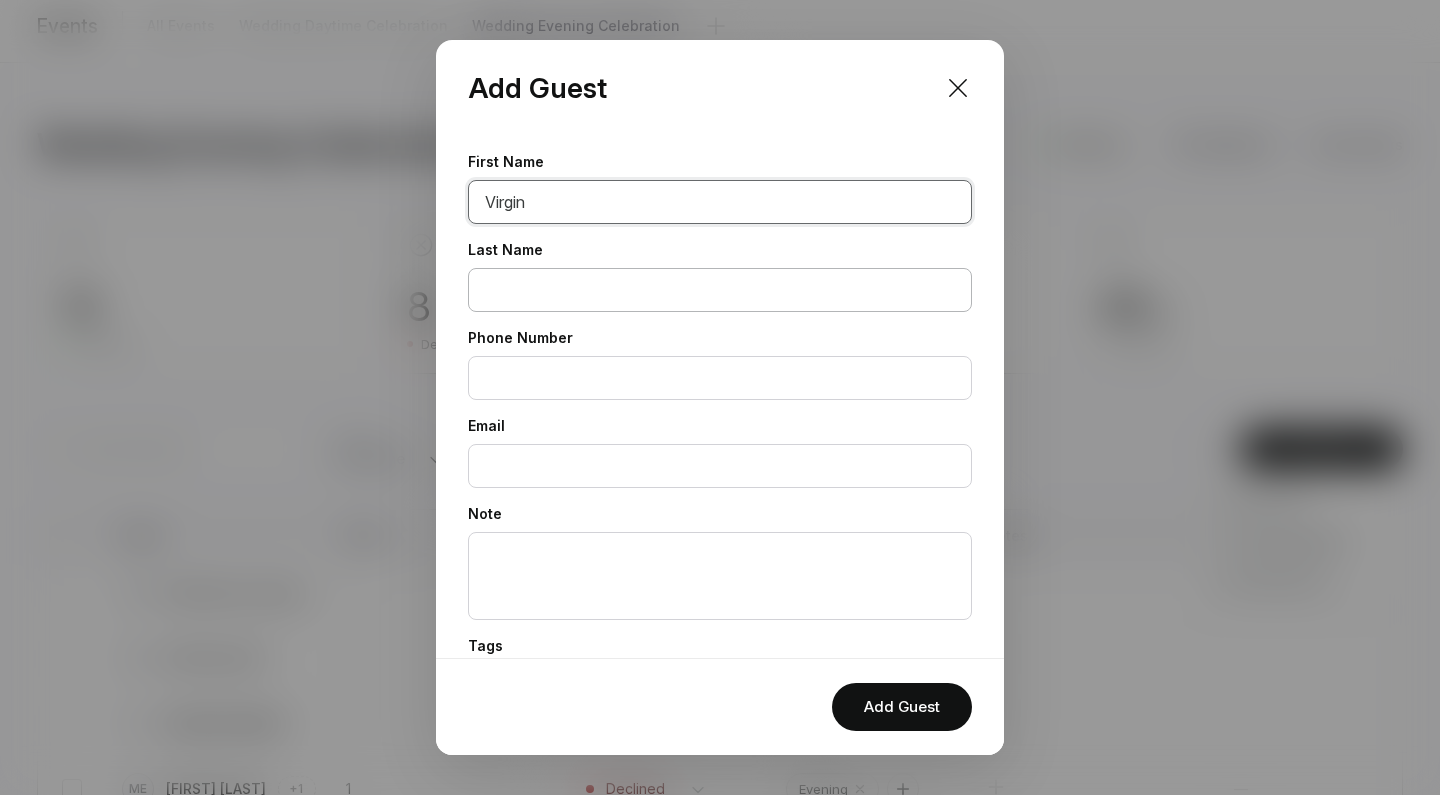 type on "Virgin" 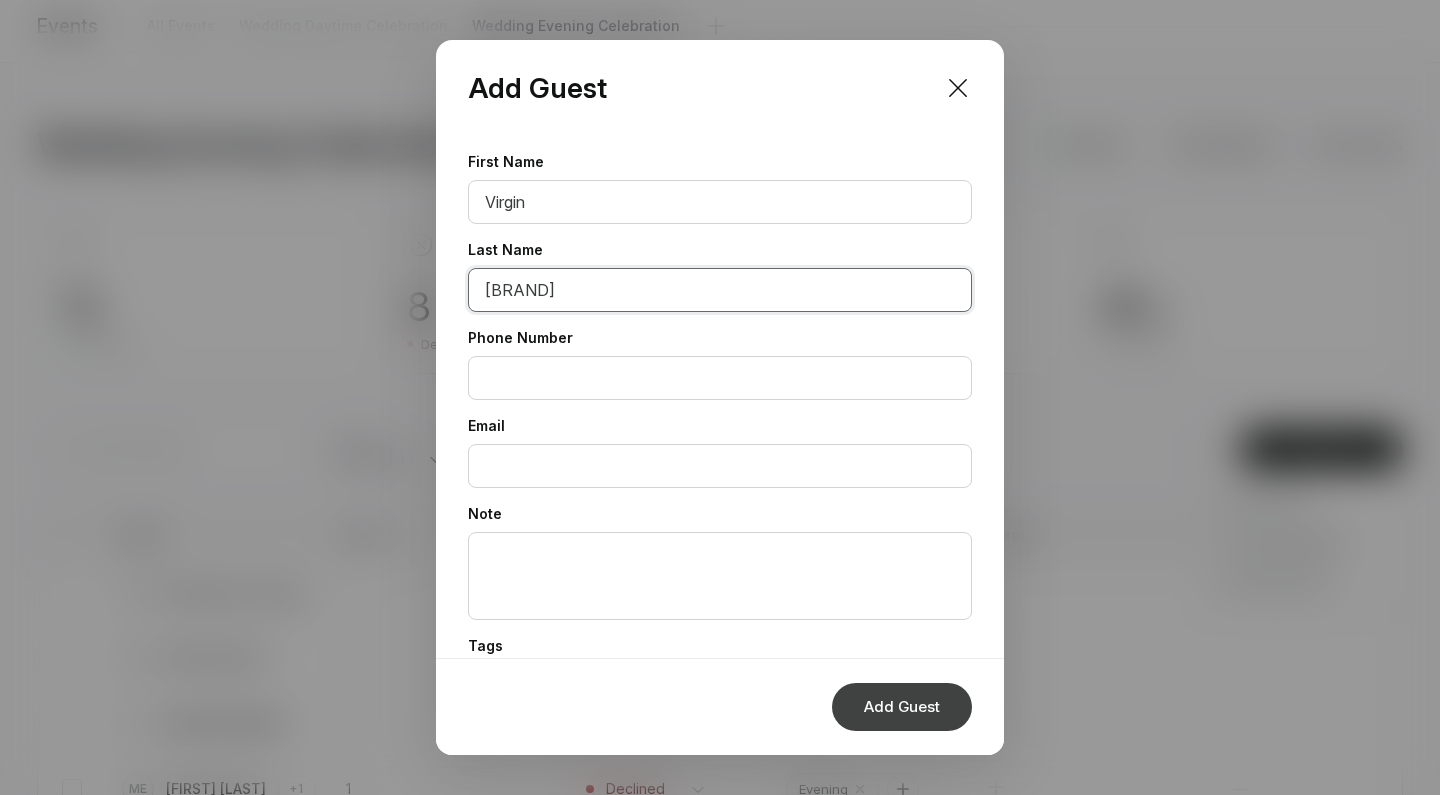 type on "[BRAND]" 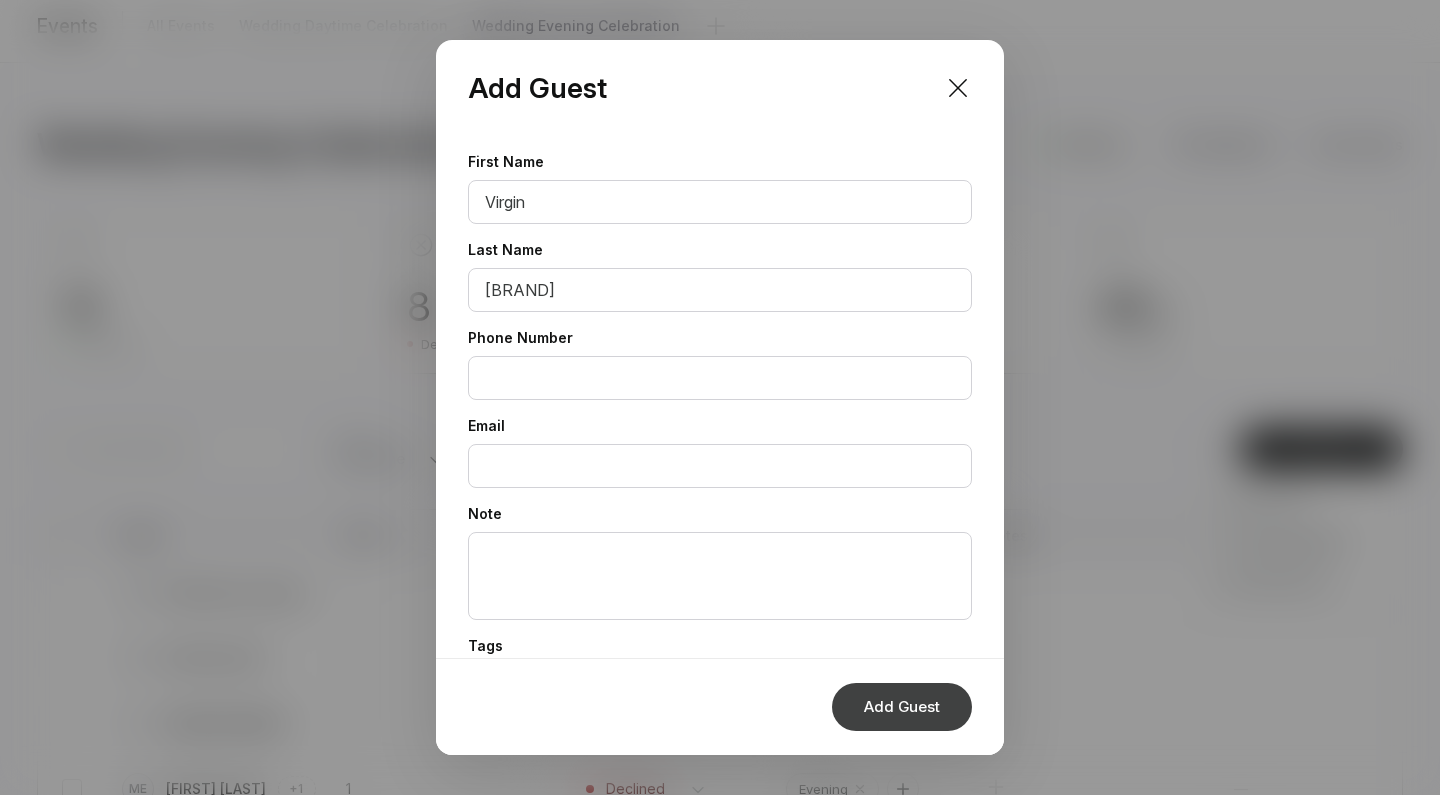 click on "Add Guest" at bounding box center (902, 707) 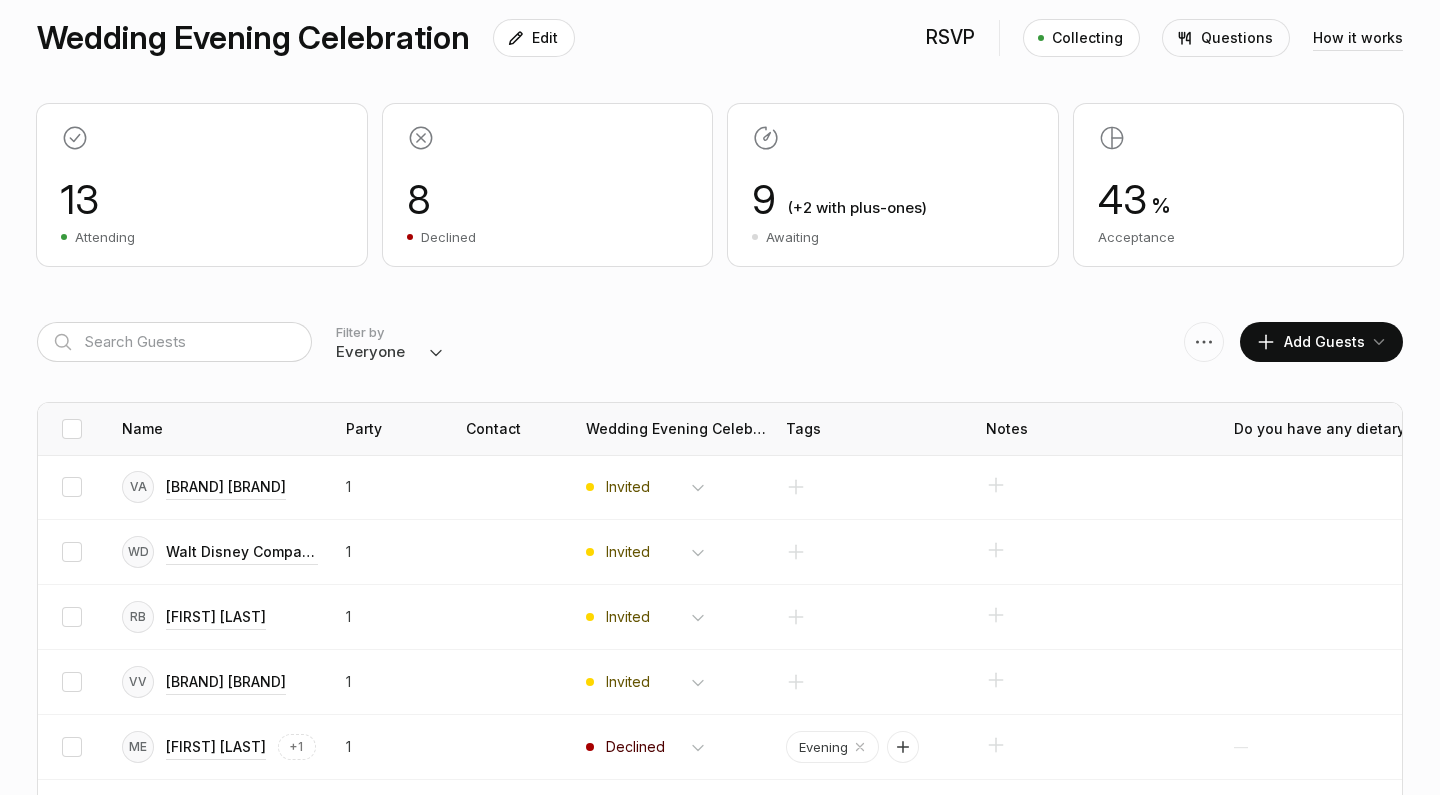 scroll, scrollTop: 210, scrollLeft: 0, axis: vertical 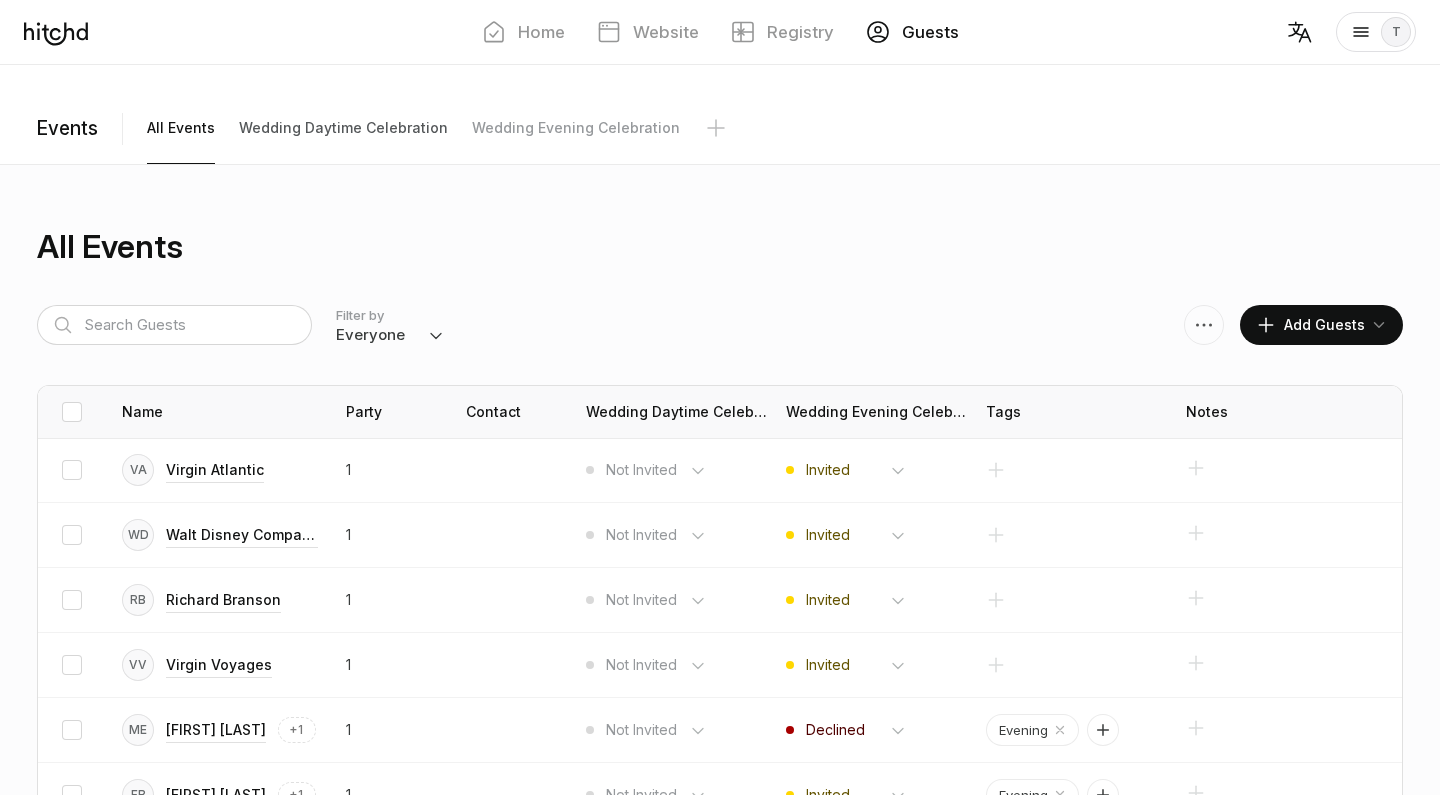 click on "Wedding Daytime Celebration" at bounding box center [181, 128] 